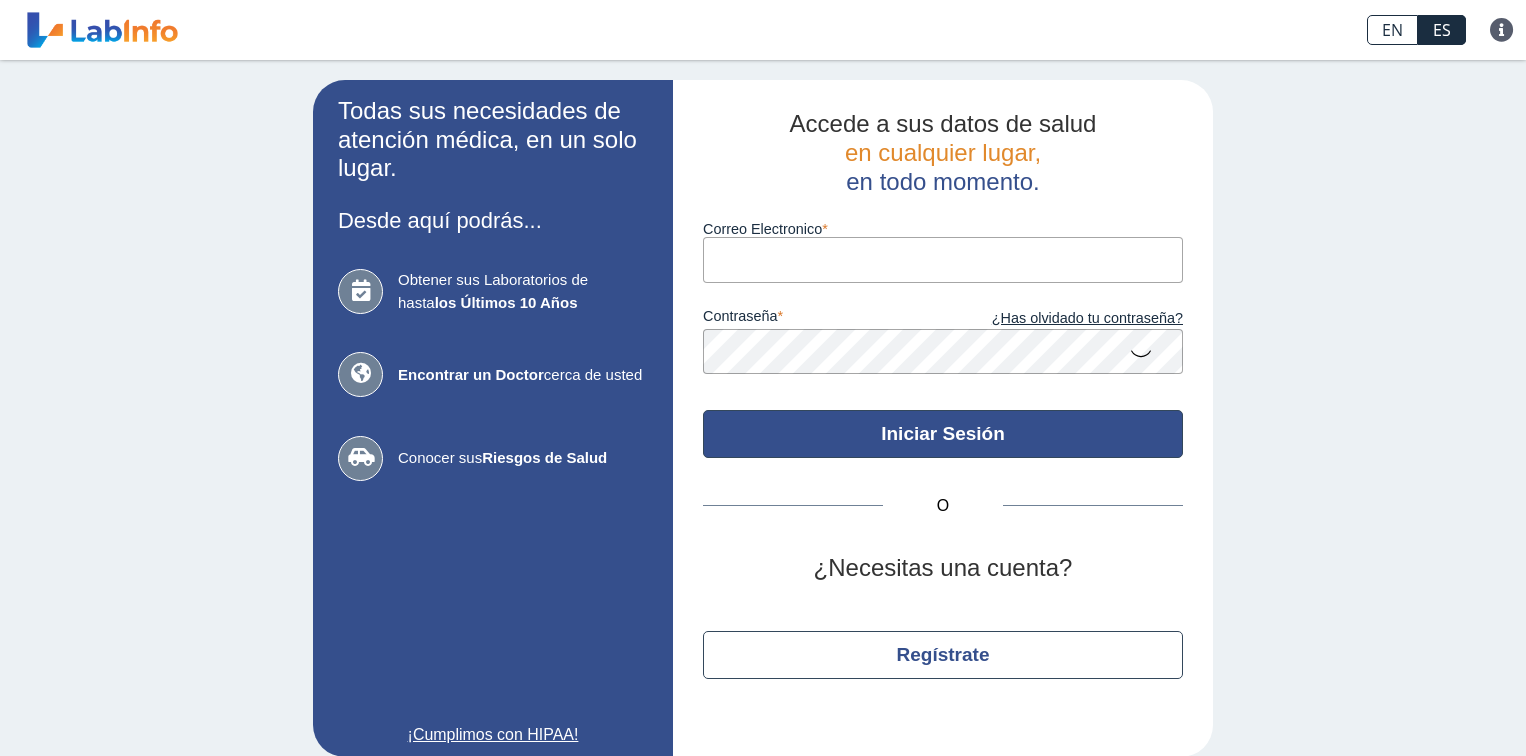 scroll, scrollTop: 0, scrollLeft: 0, axis: both 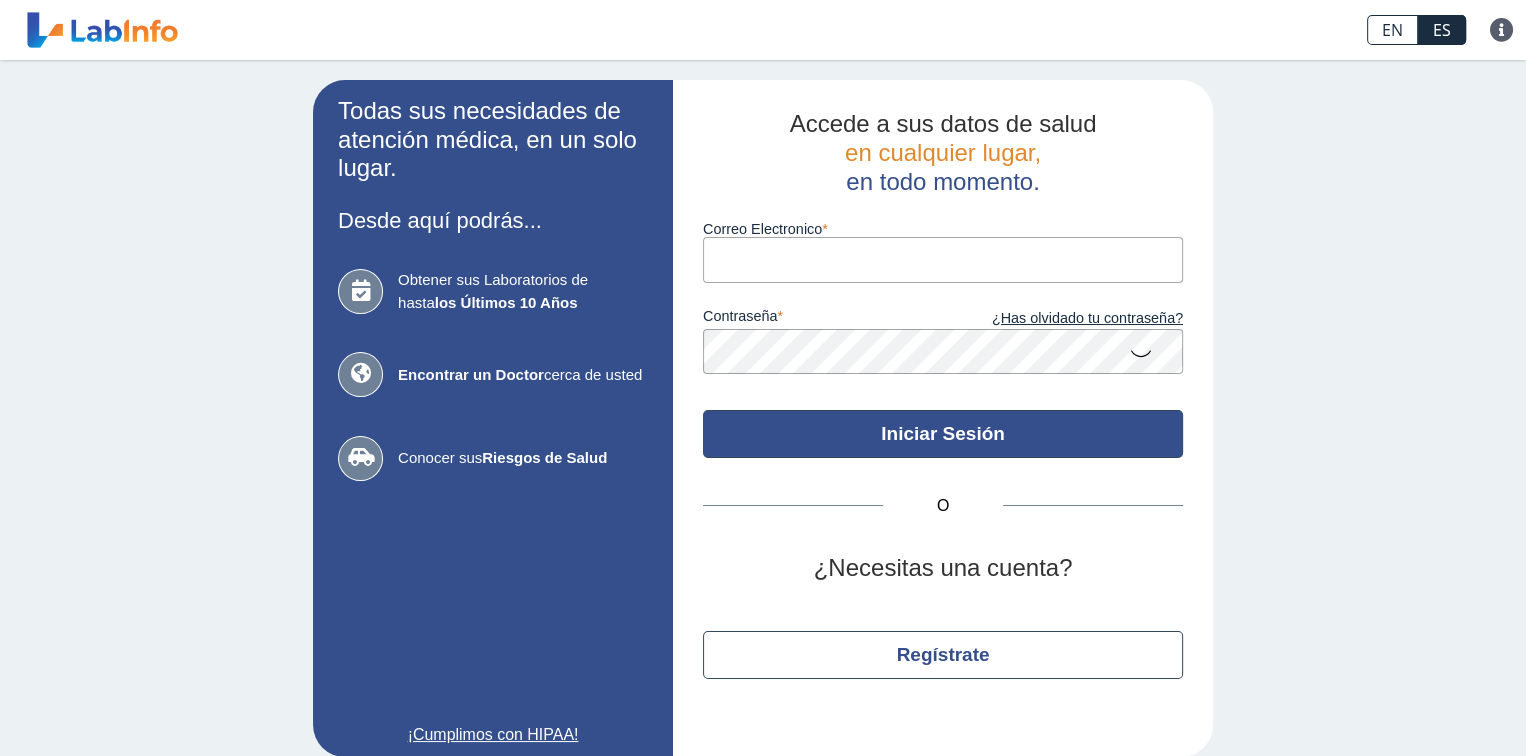type on "[EMAIL]" 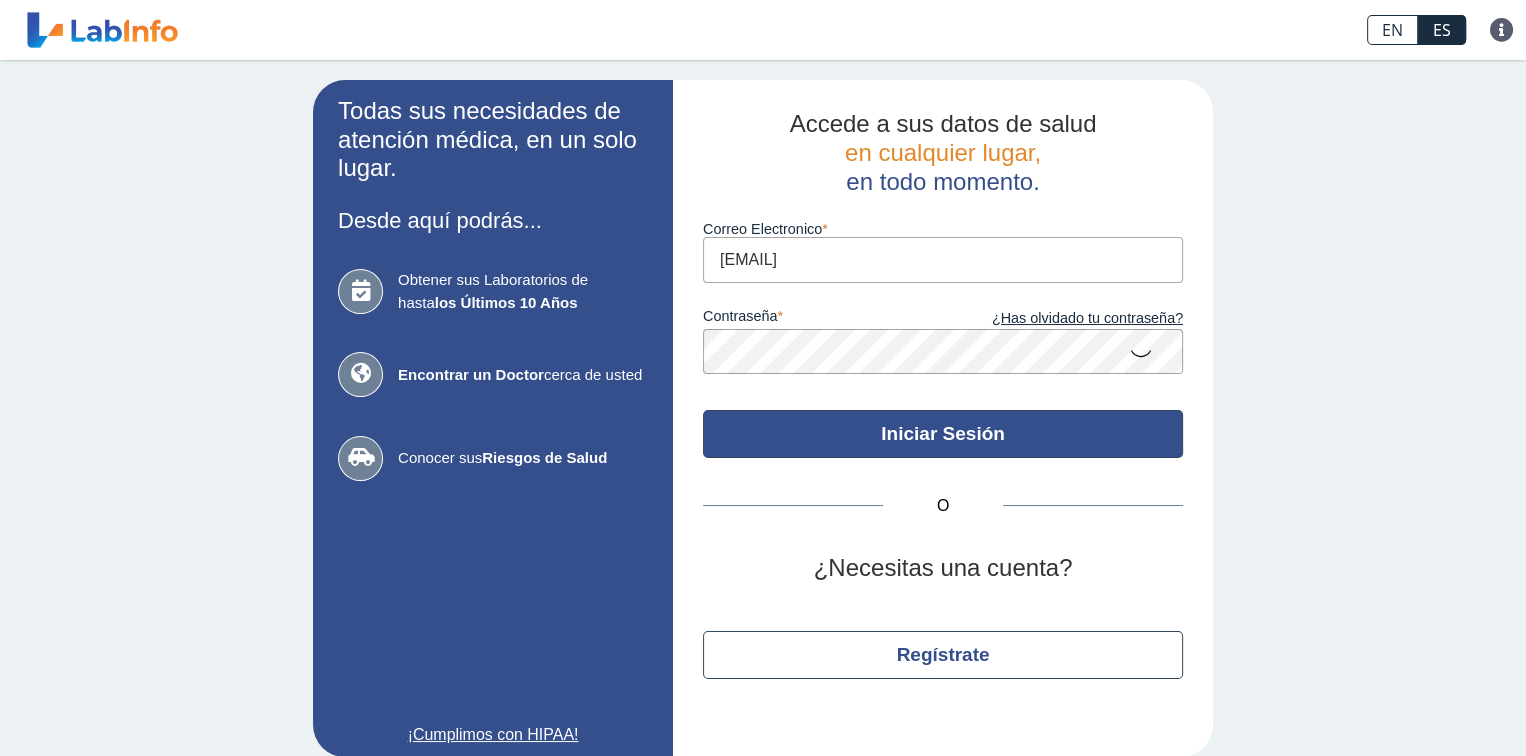 scroll, scrollTop: 0, scrollLeft: 0, axis: both 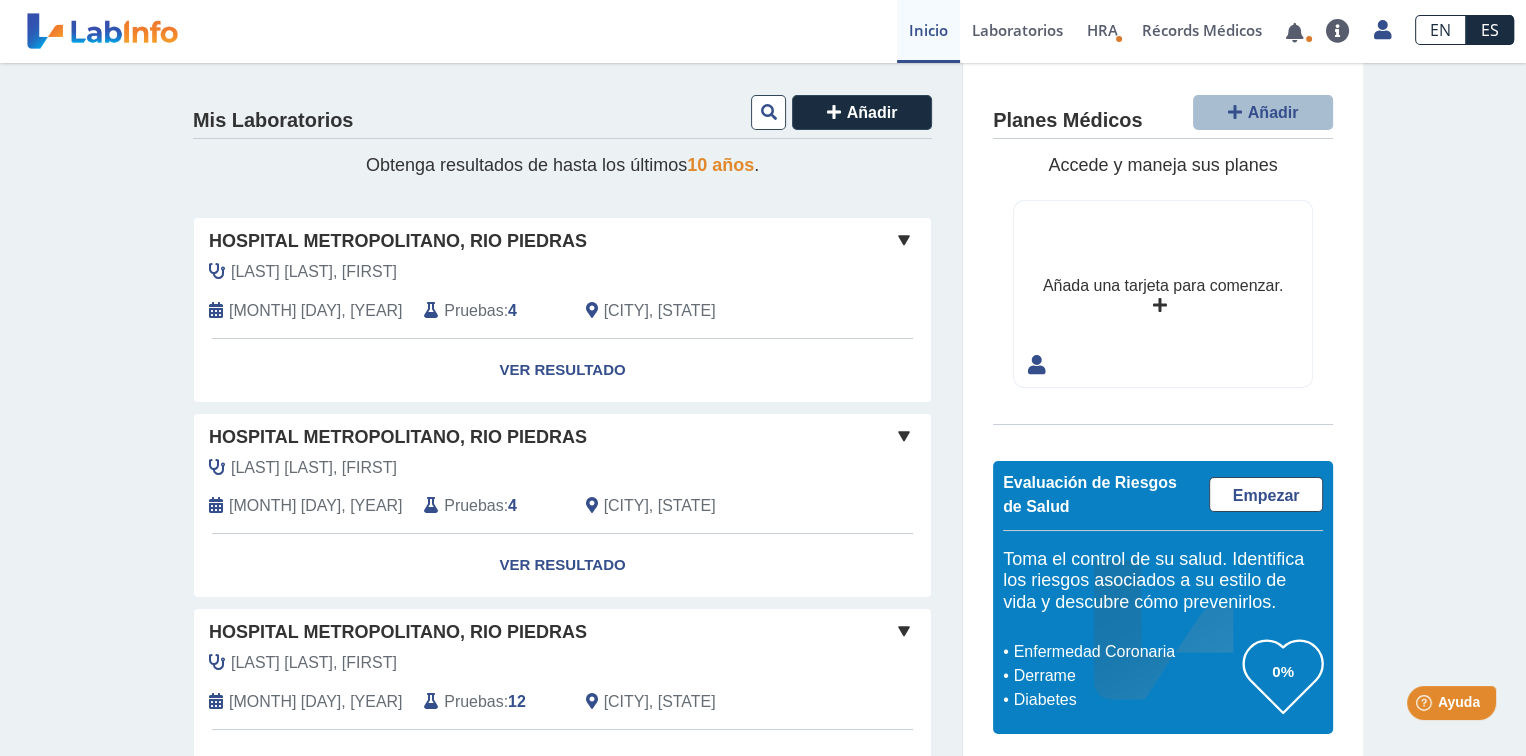 click on "[MONTH] [DAY], [YEAR]" 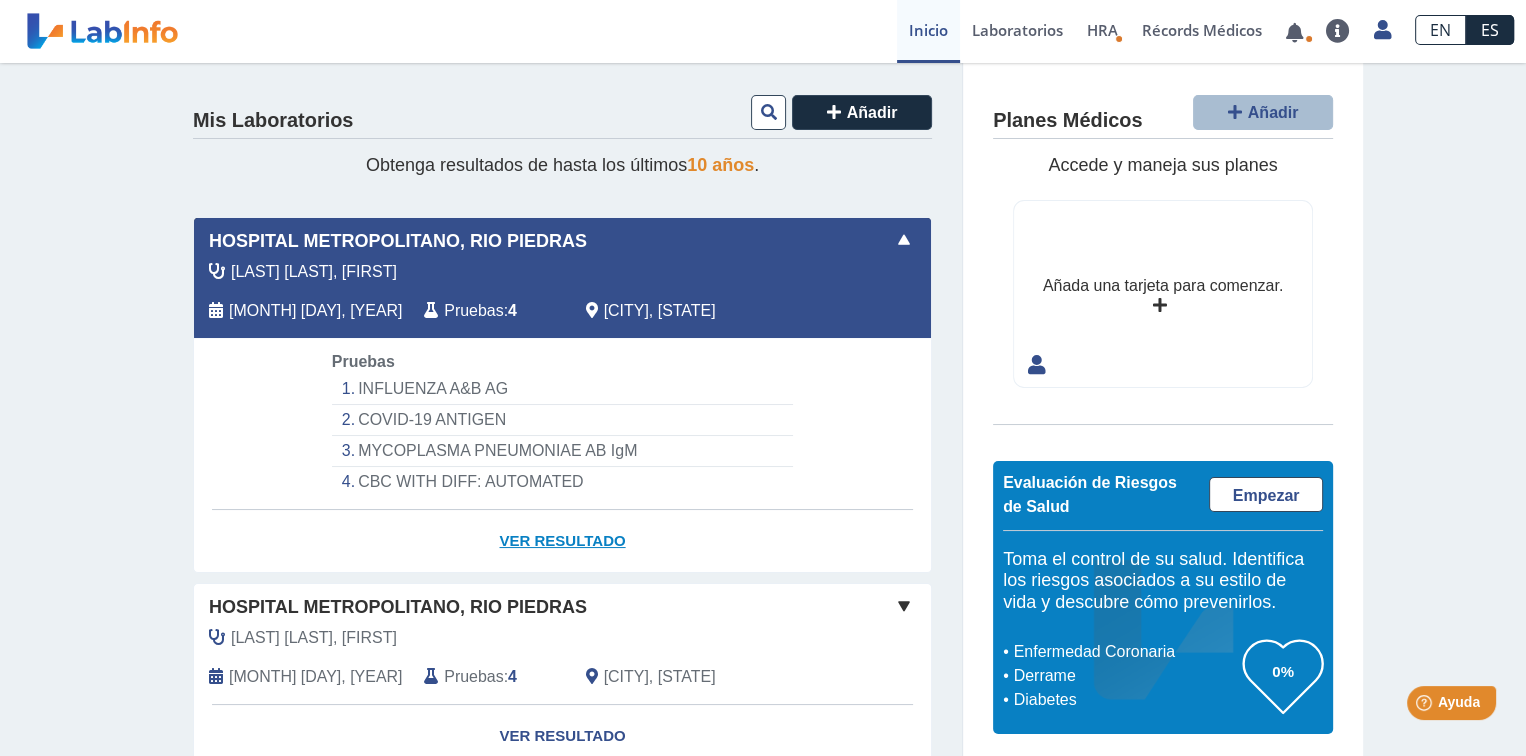 click on "Ver Resultado" 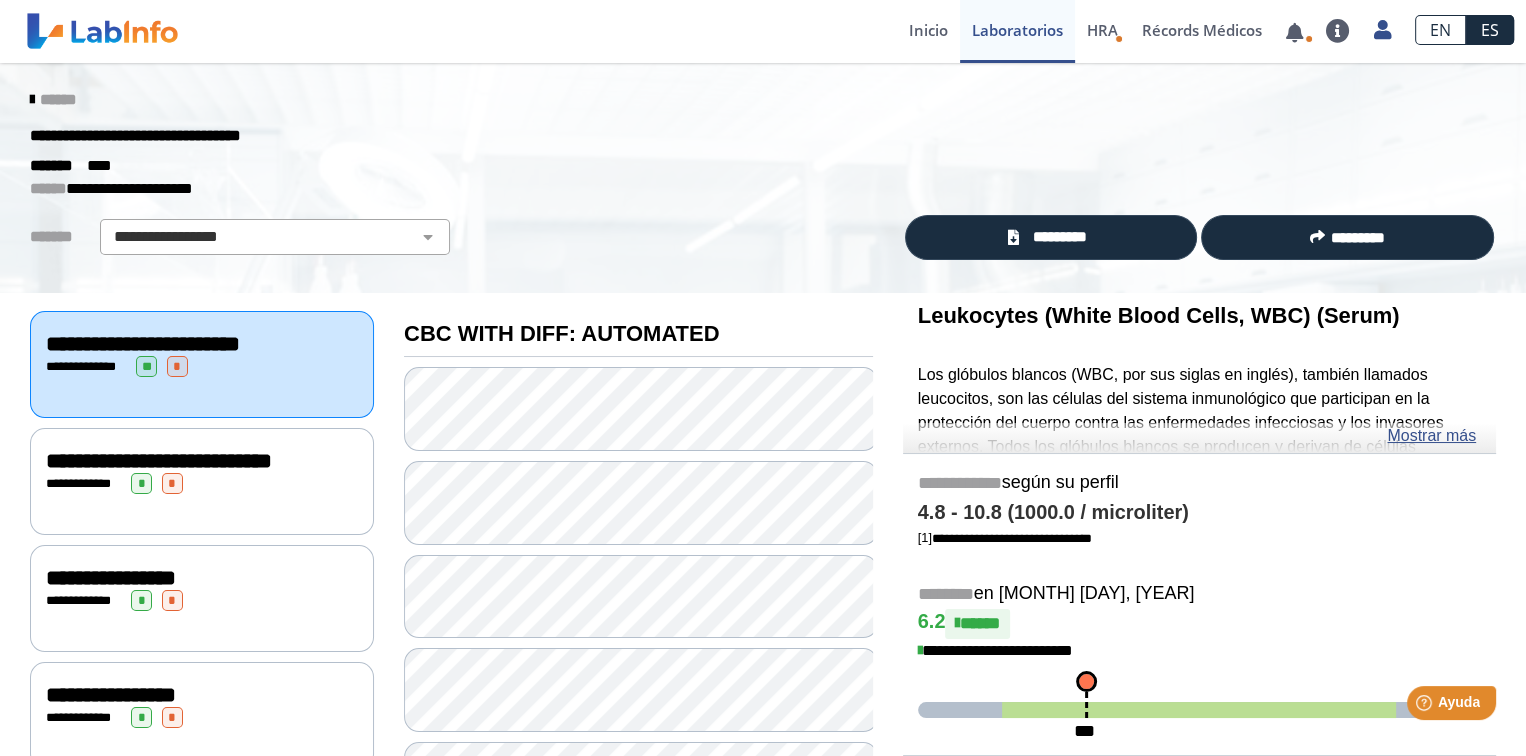 scroll, scrollTop: 0, scrollLeft: 0, axis: both 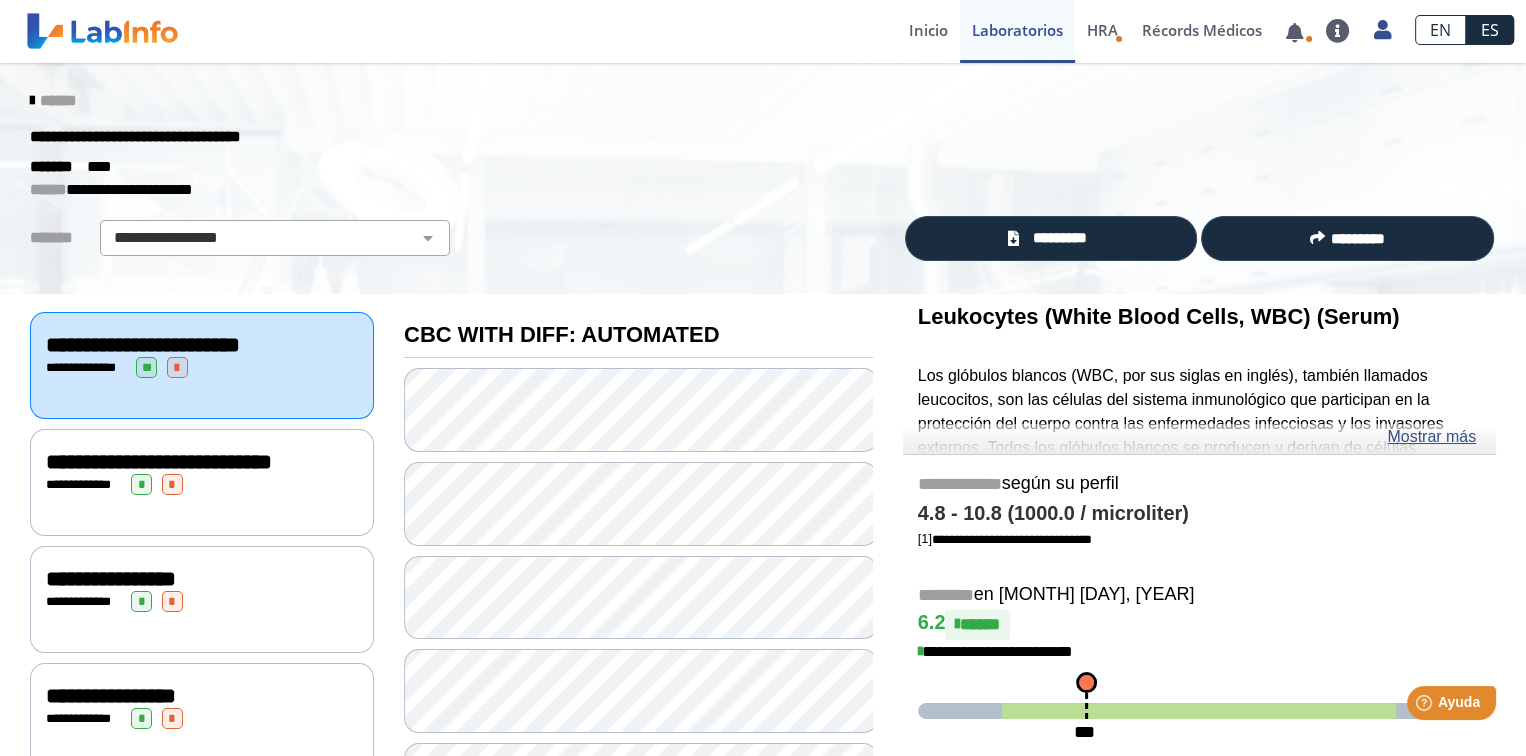 click on "**********" 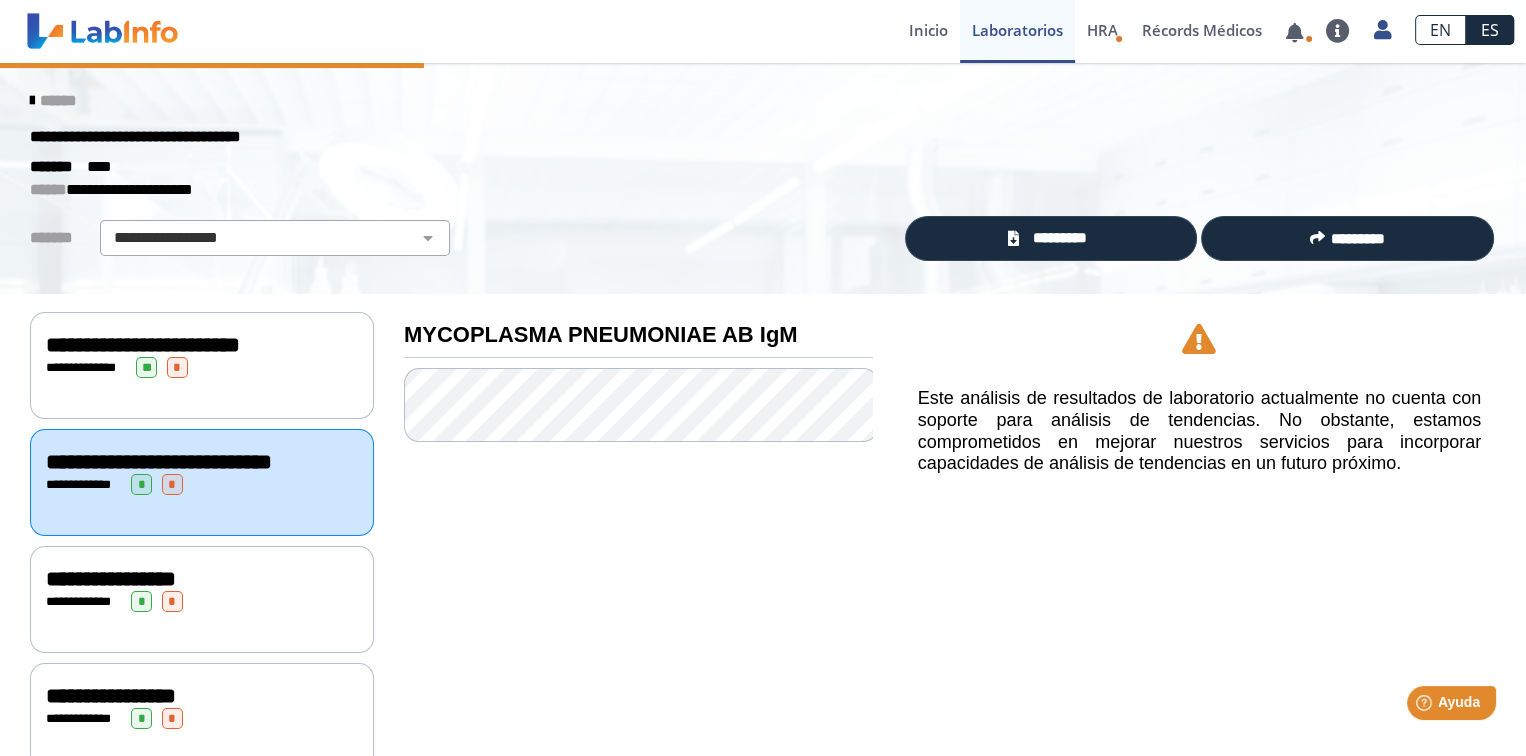 click on "**********" 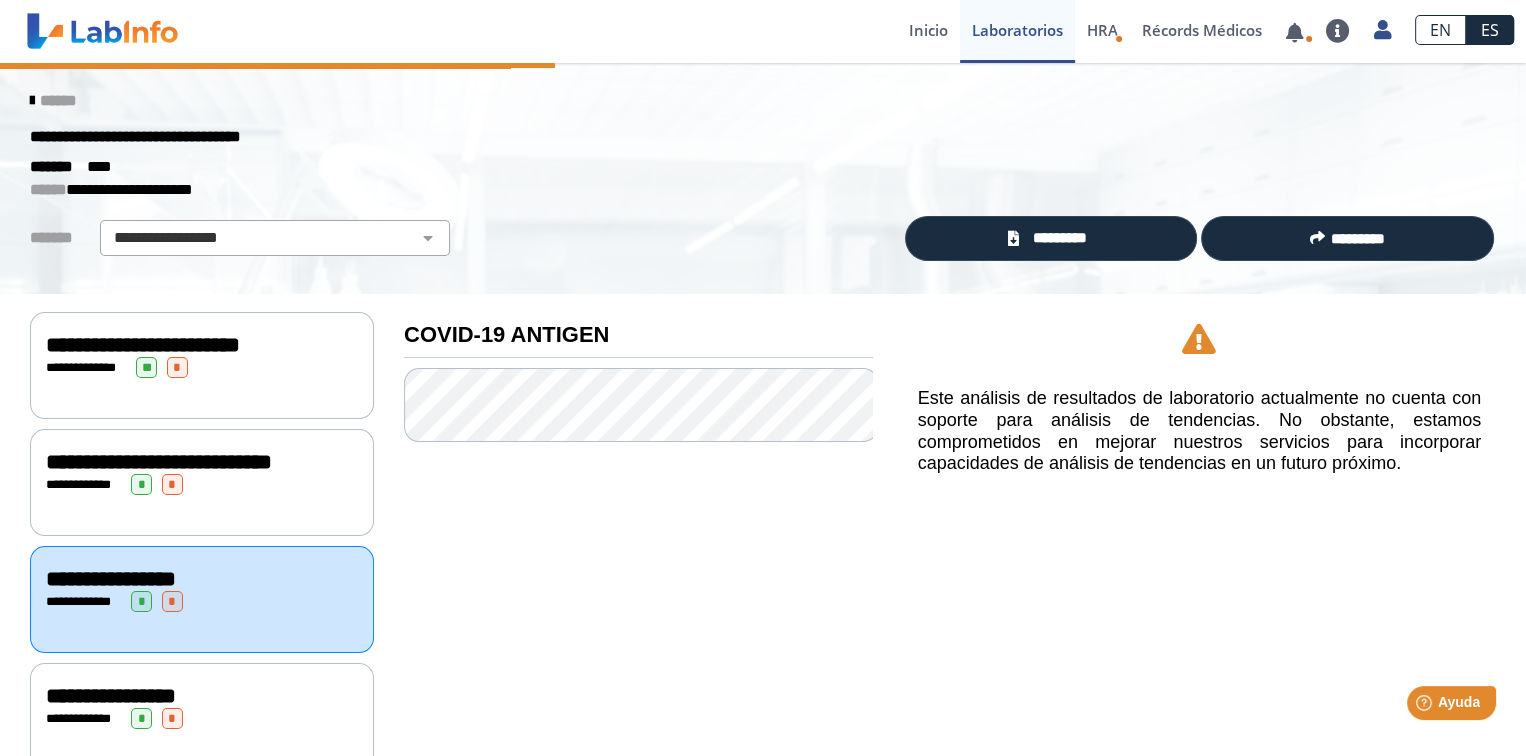 click on "**********" 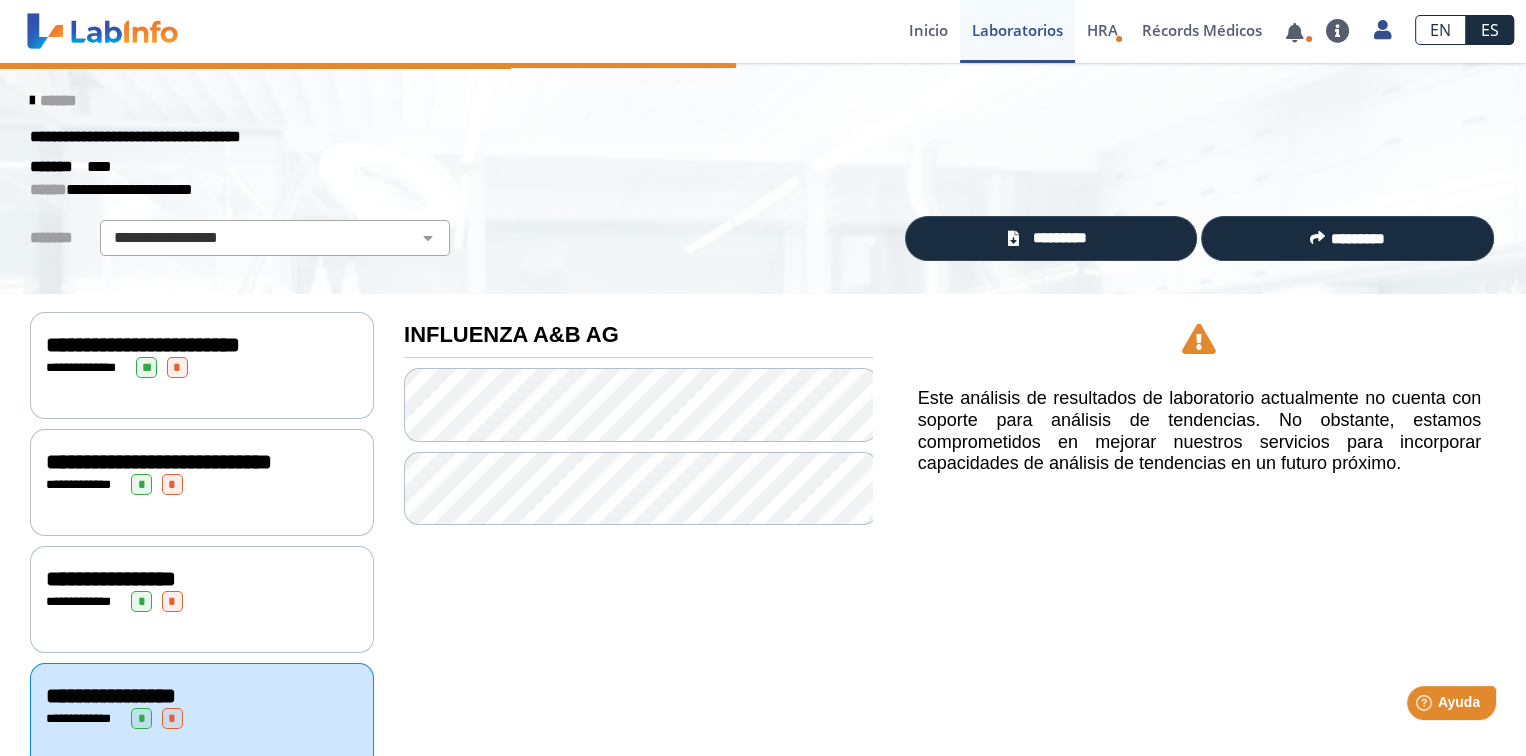 click on "**********" 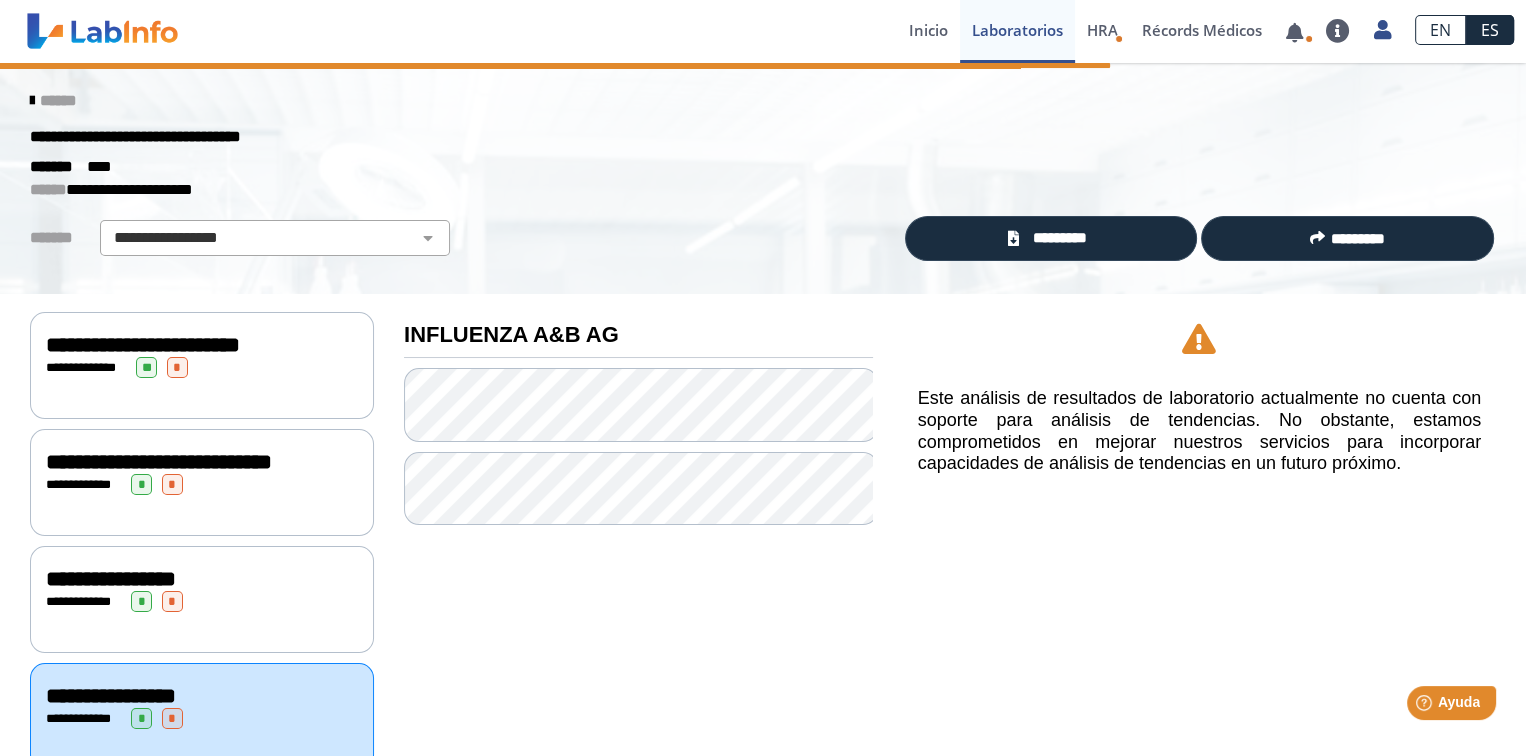 click on "******" 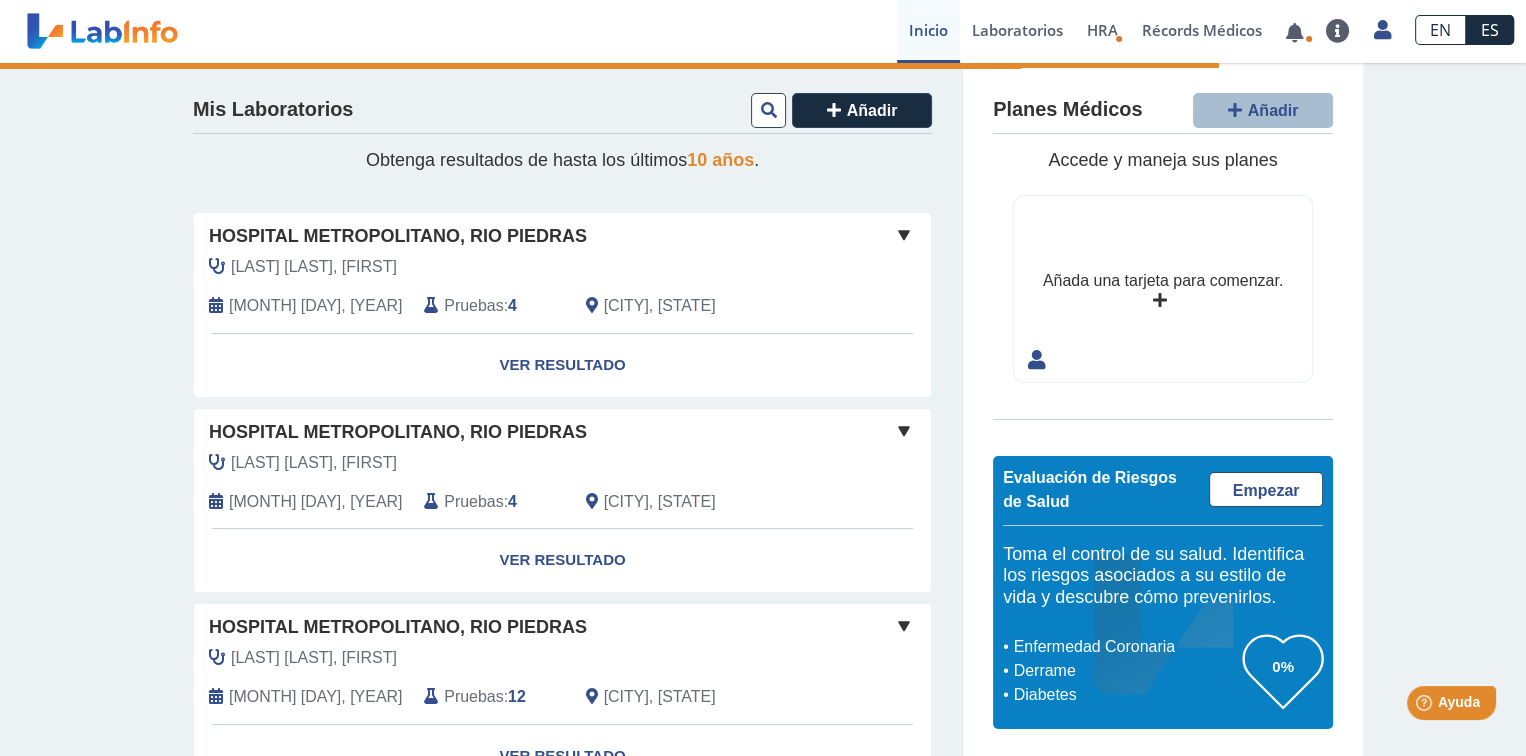 click on "[LAST] [LAST], [FIRST]" 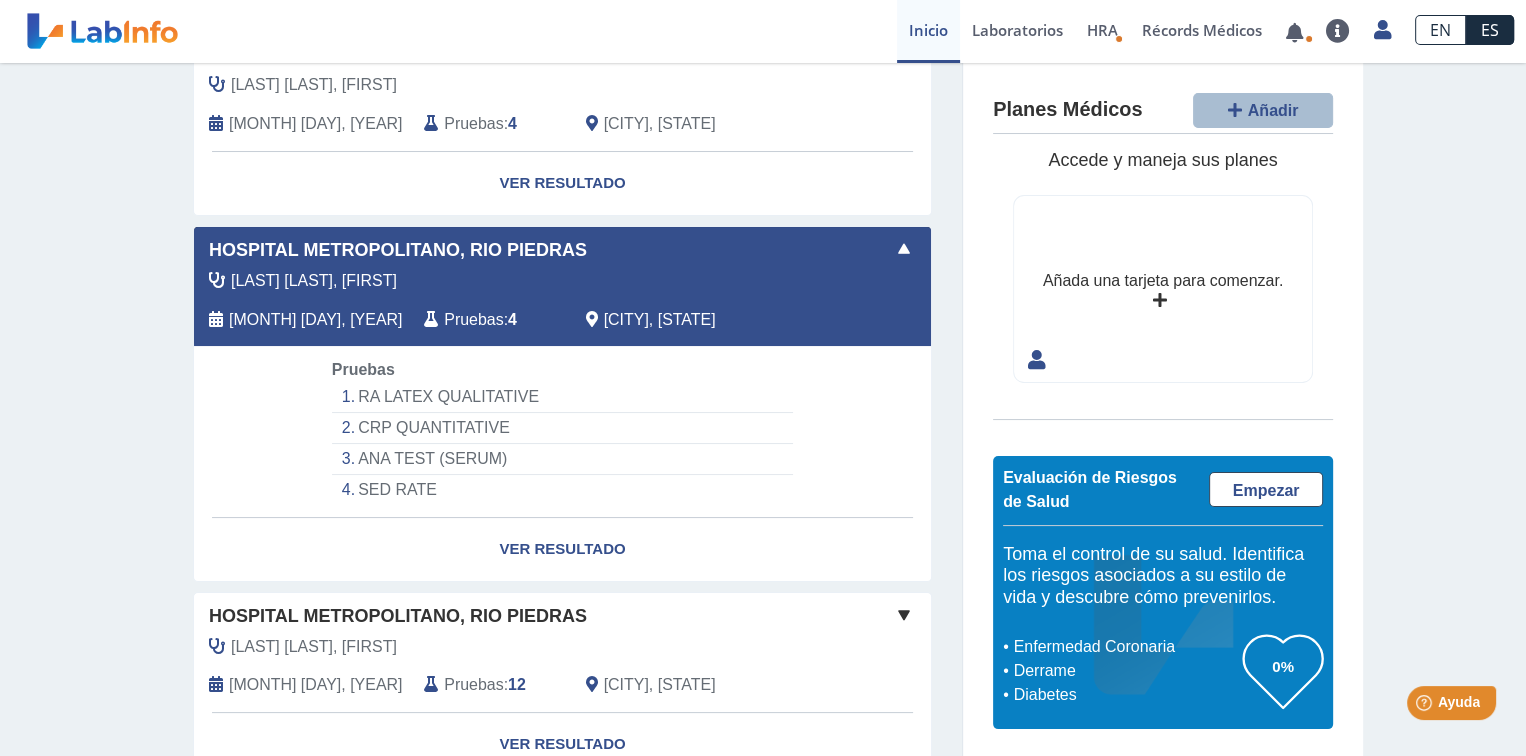 scroll, scrollTop: 200, scrollLeft: 0, axis: vertical 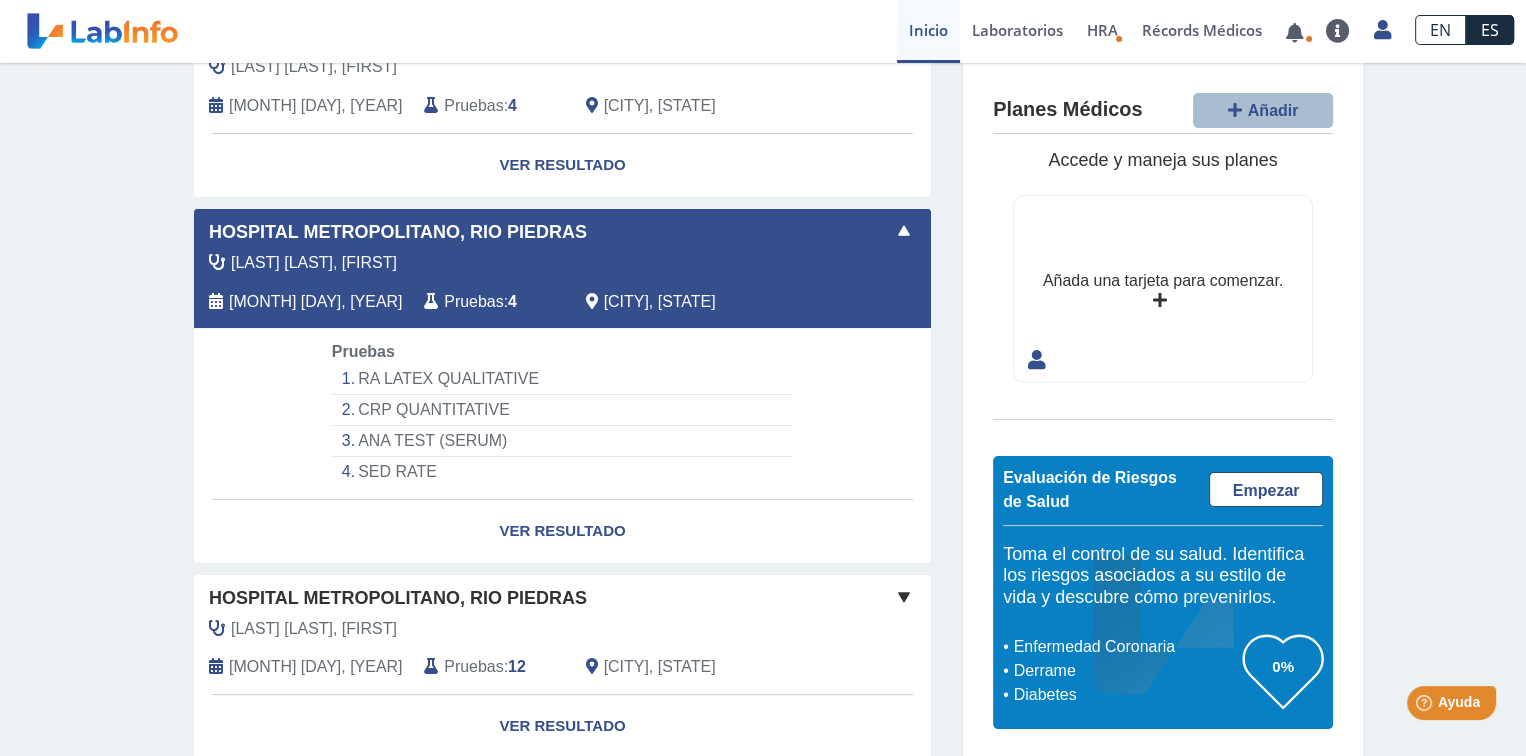 click on "Pruebas  RA LATEX QUALITATIVE   CRP QUANTITATIVE   ANA TEST (SERUM)   SED RATE" 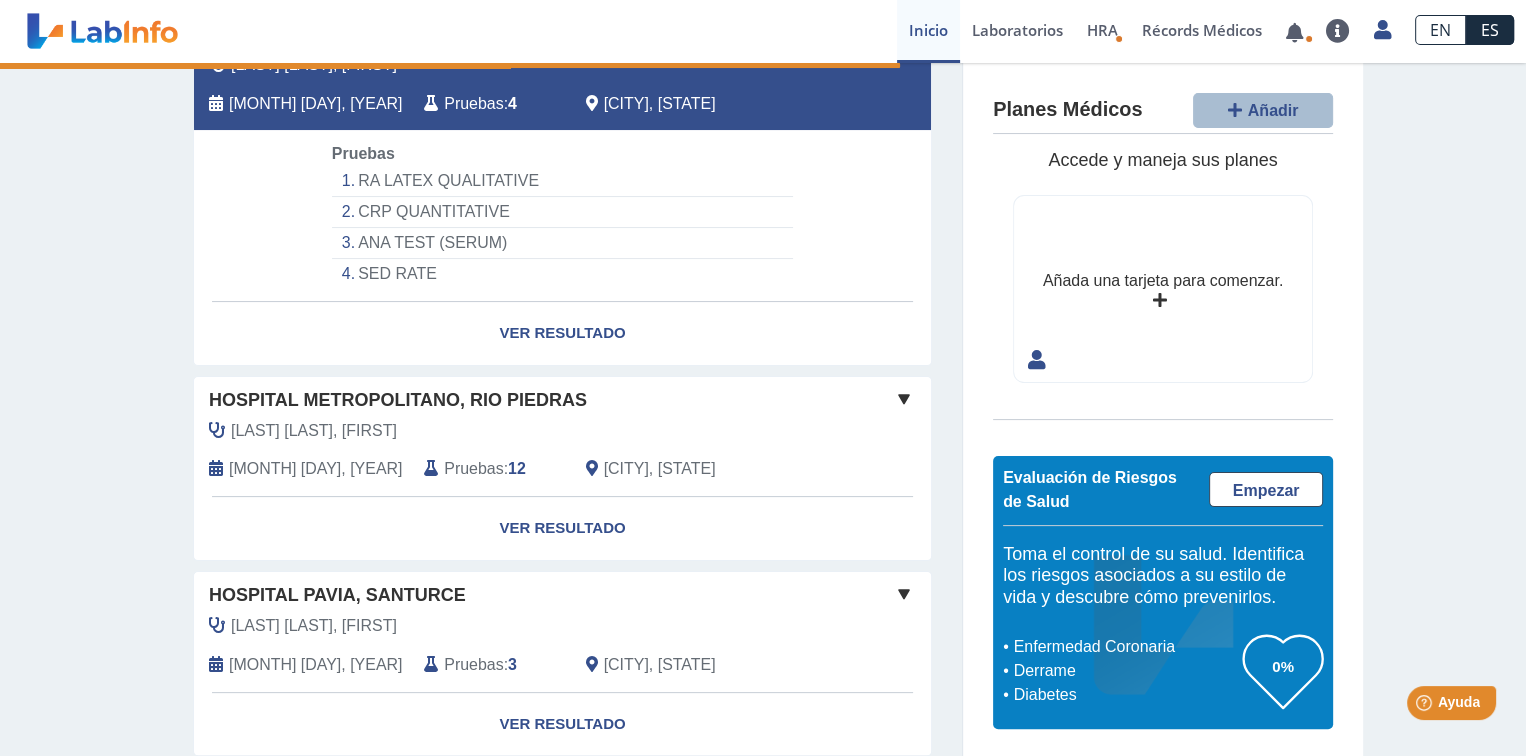 scroll, scrollTop: 400, scrollLeft: 0, axis: vertical 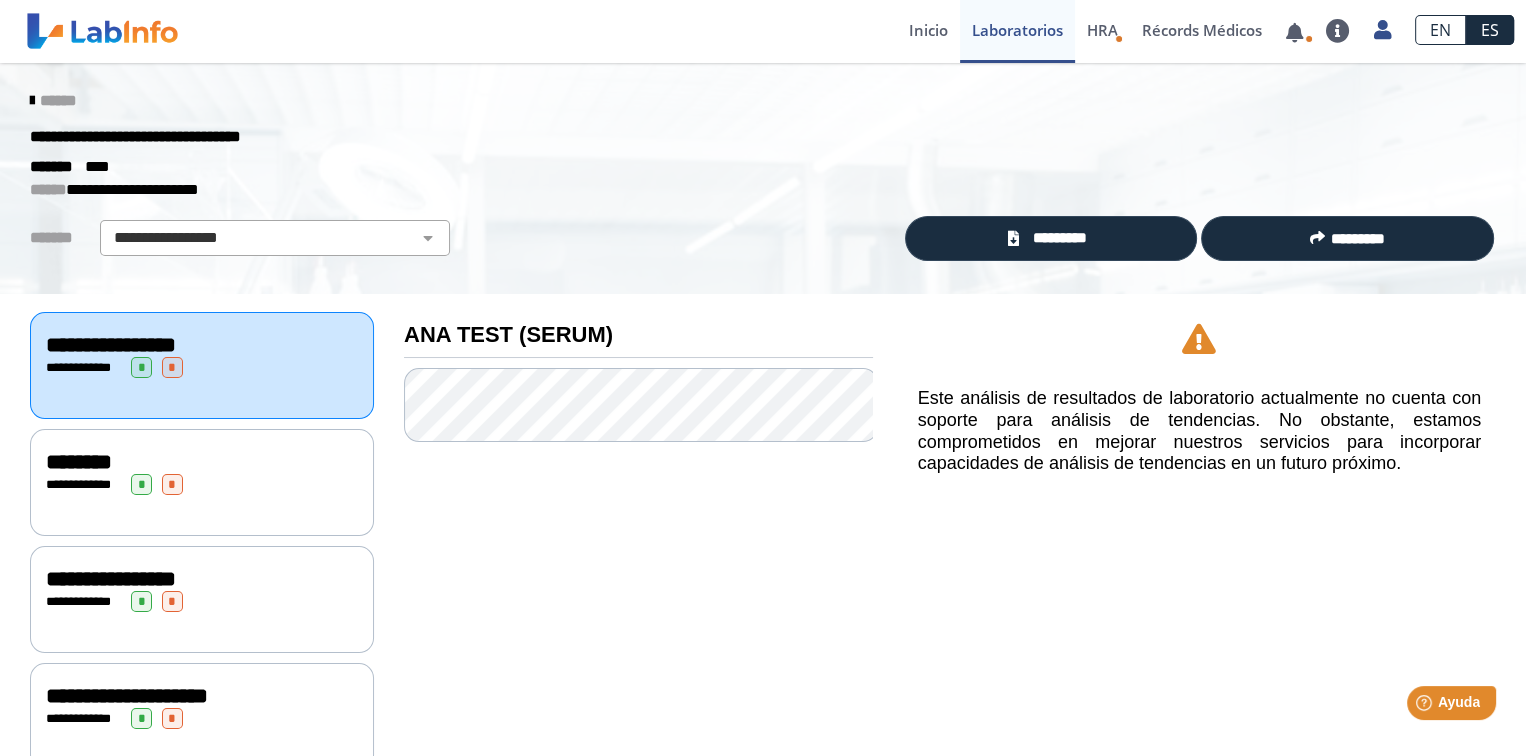 click on "**********" 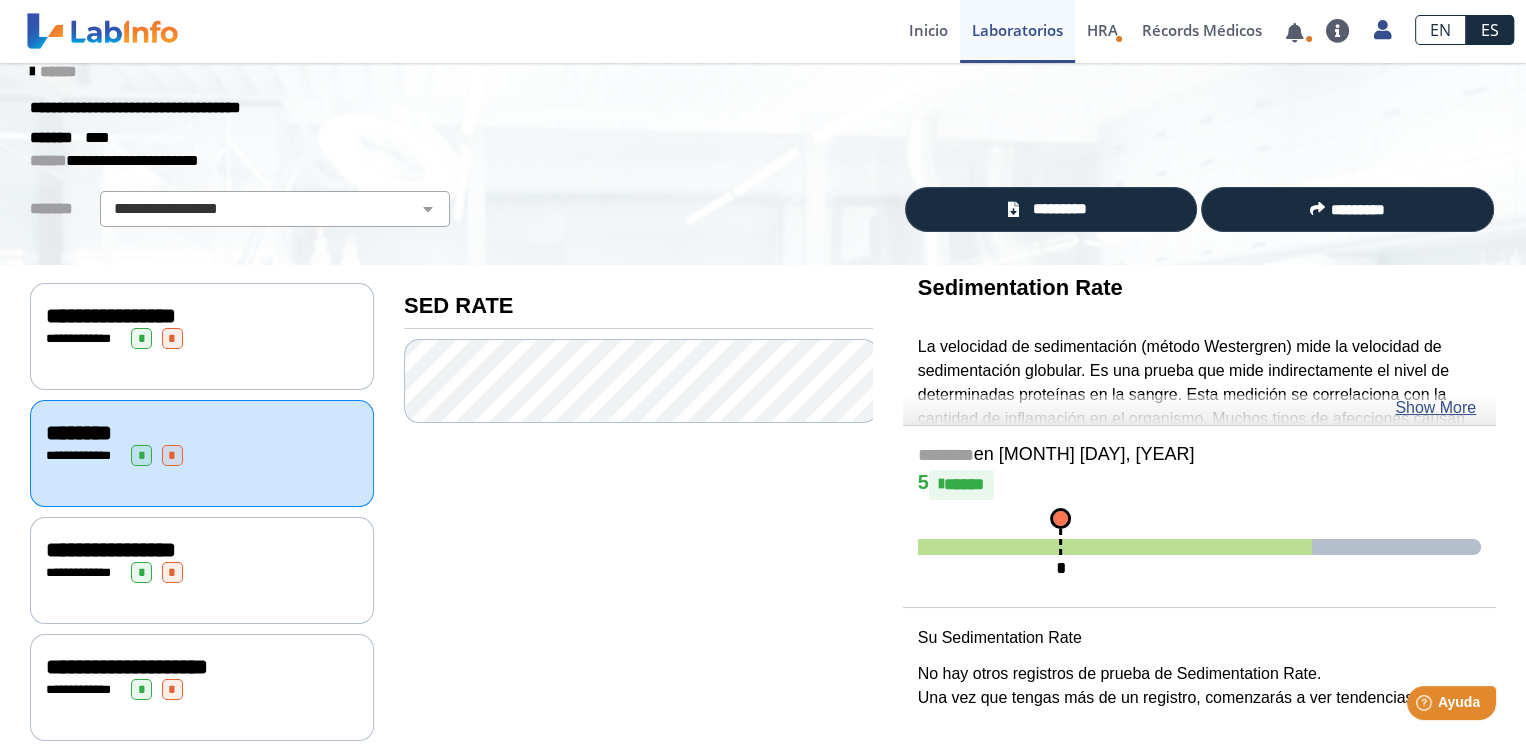 scroll, scrollTop: 45, scrollLeft: 0, axis: vertical 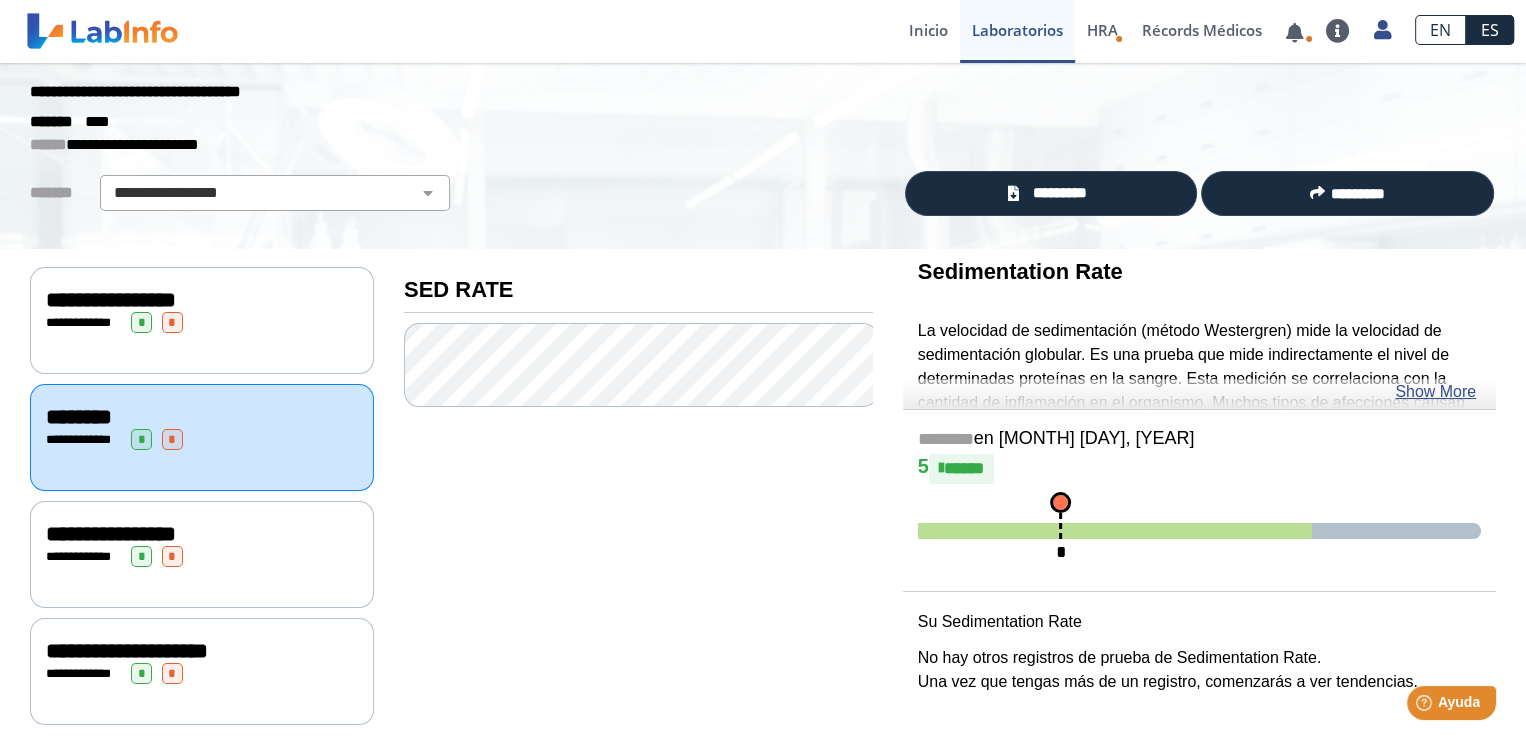click on "**********" 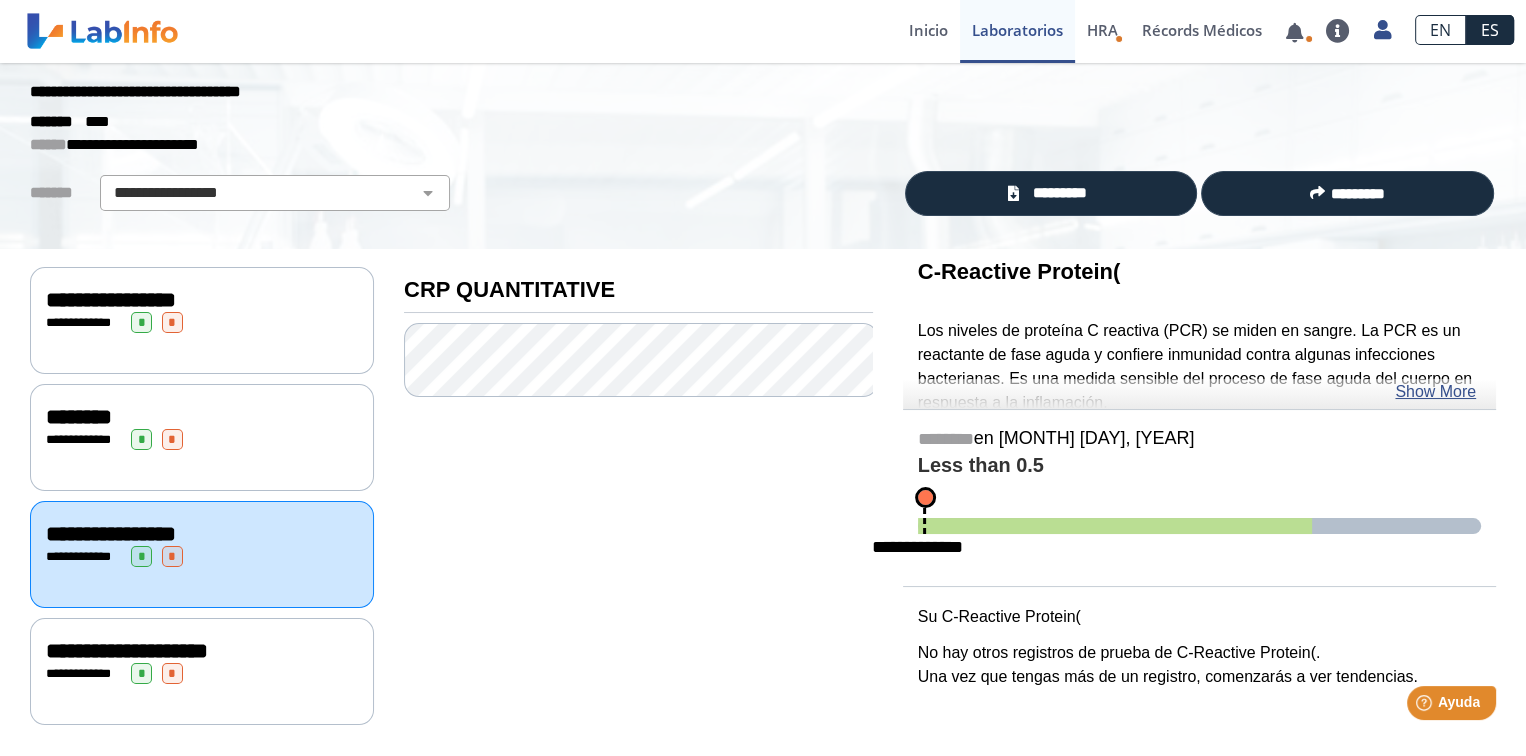 click on "**********" 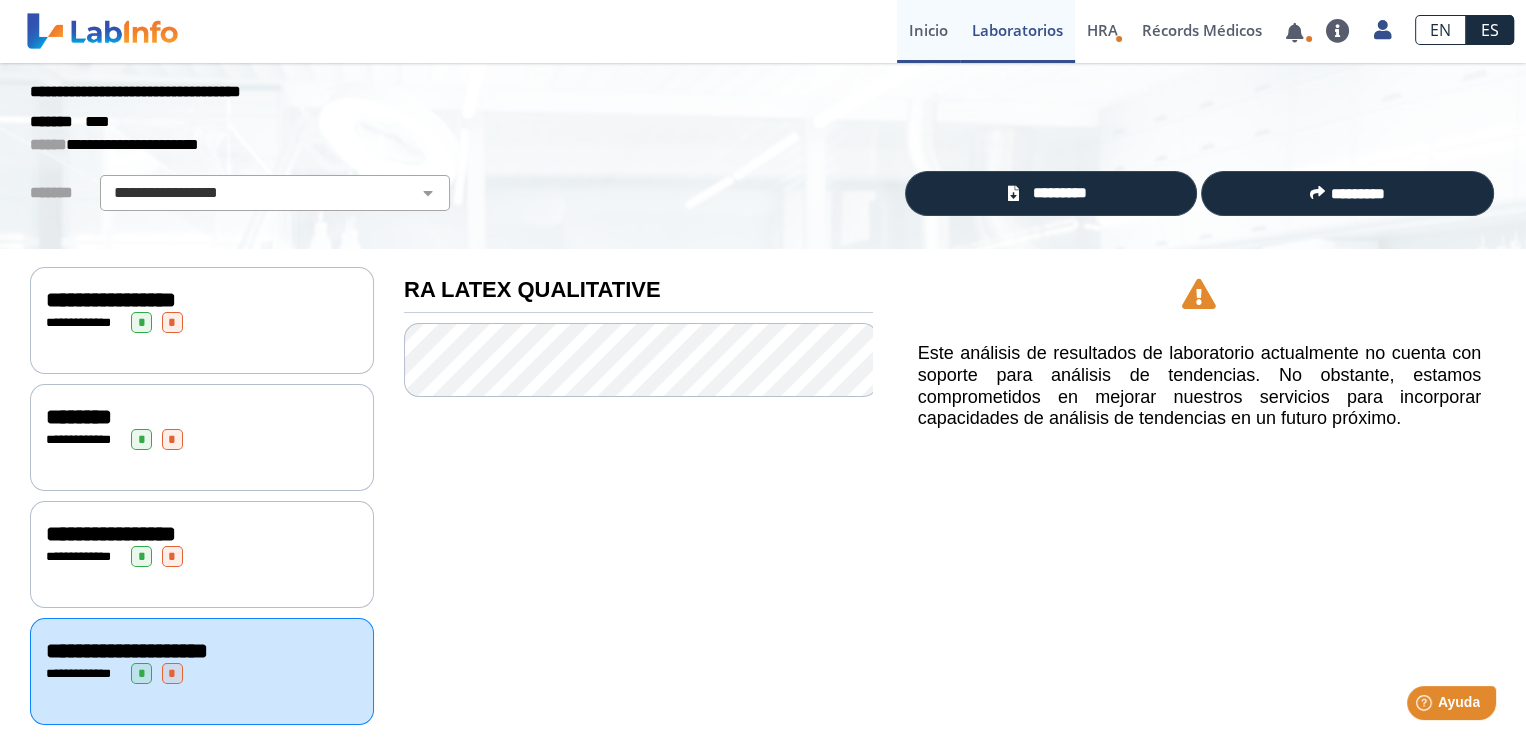 click on "Inicio" at bounding box center [928, 31] 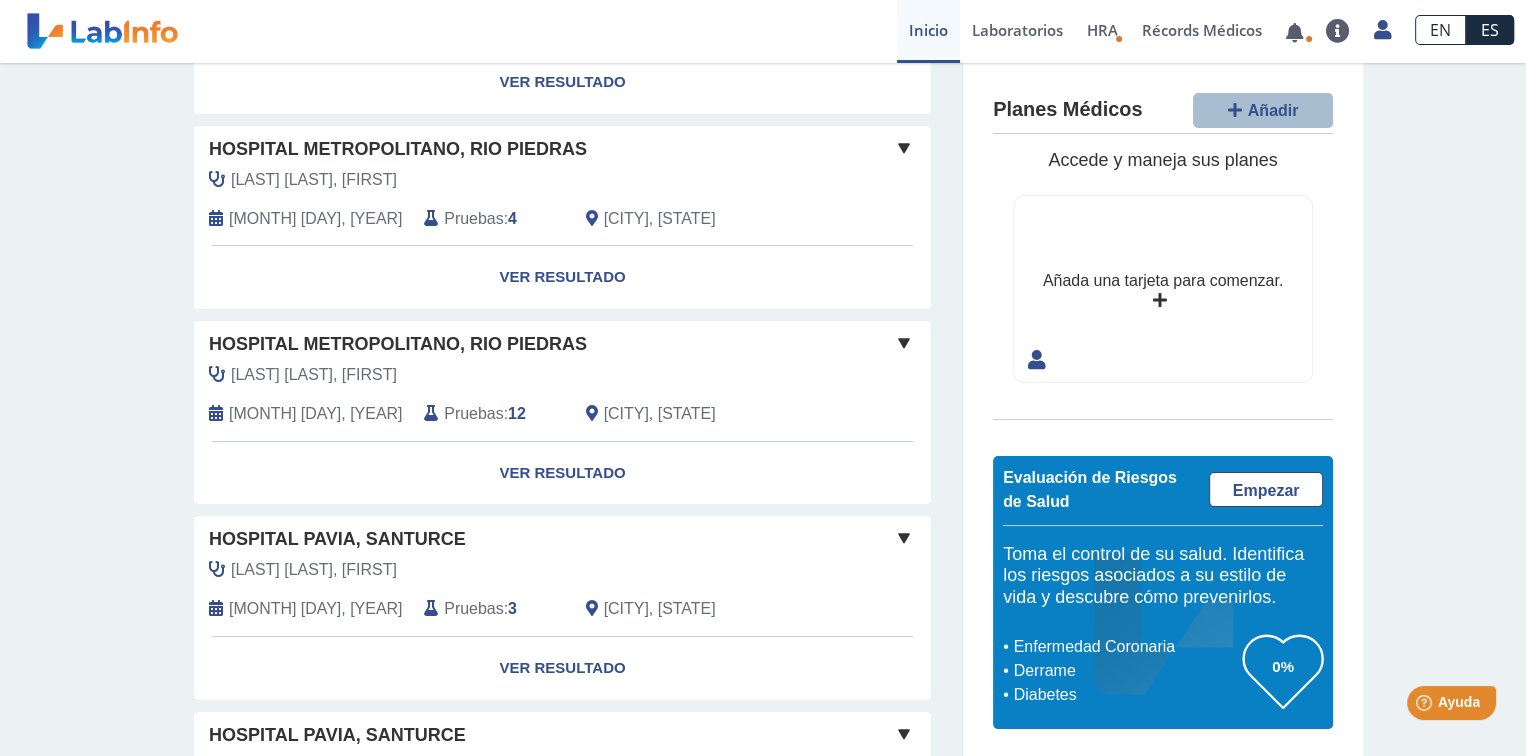 scroll, scrollTop: 300, scrollLeft: 0, axis: vertical 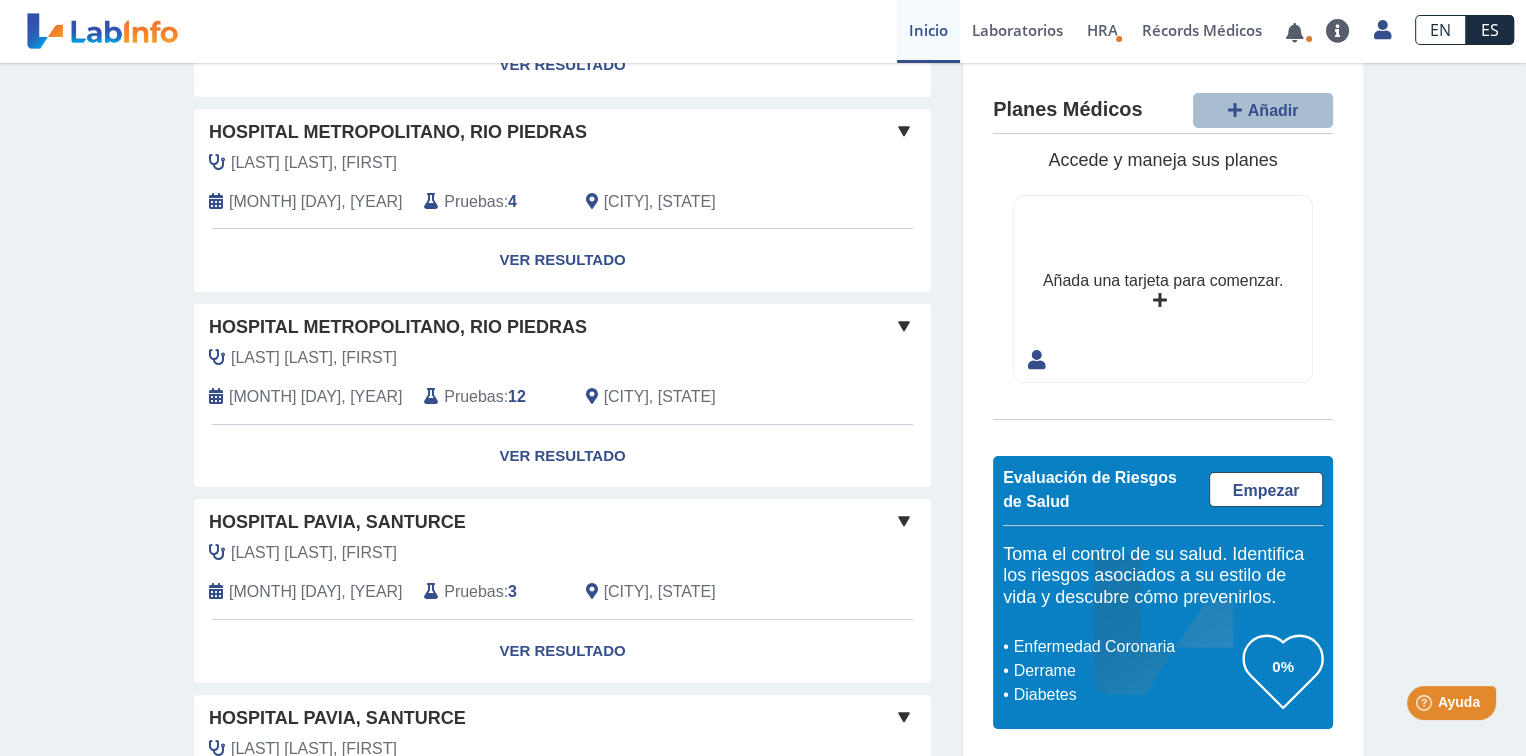 click on "[LAST] [LAST], [FIRST]" 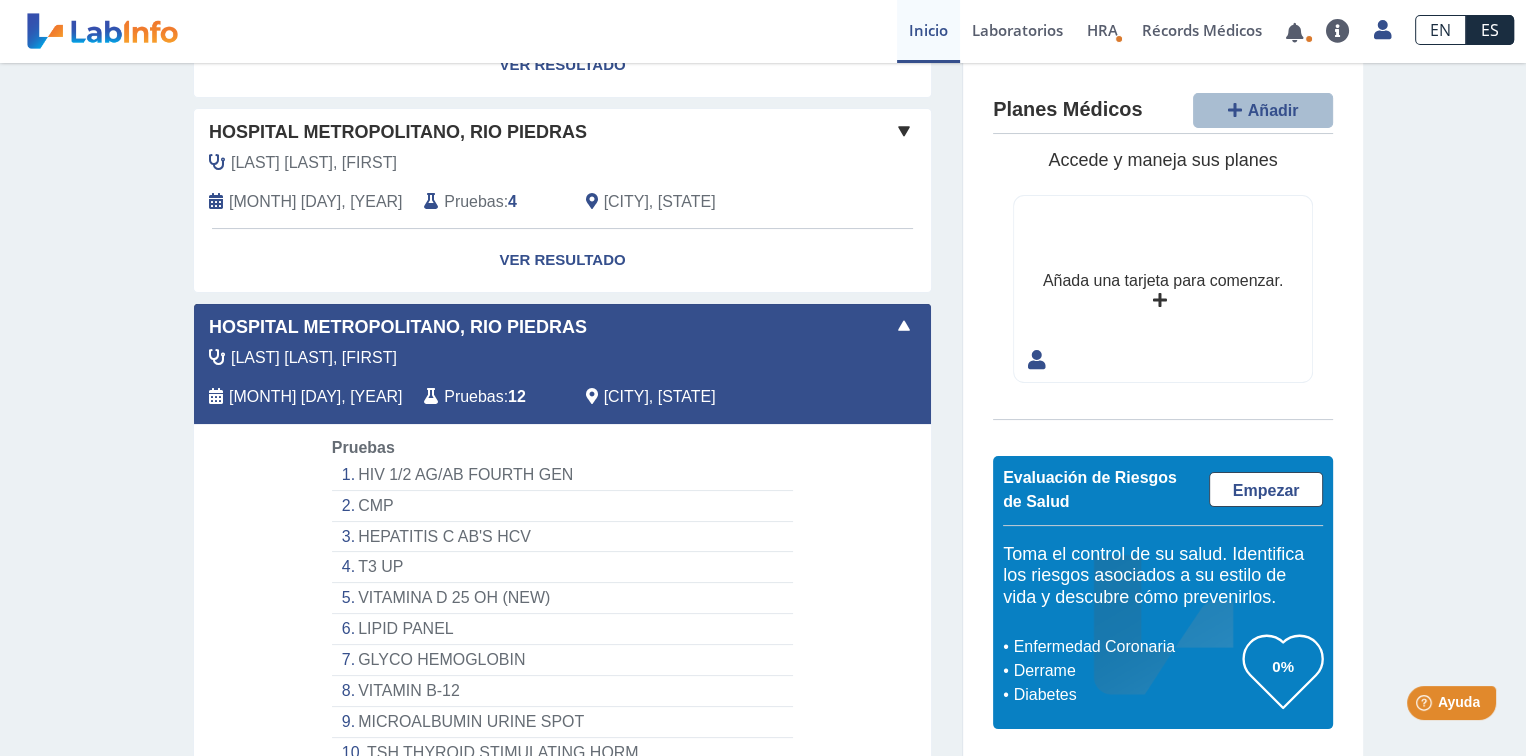 click on "[LAST] [LAST], [FIRST]" 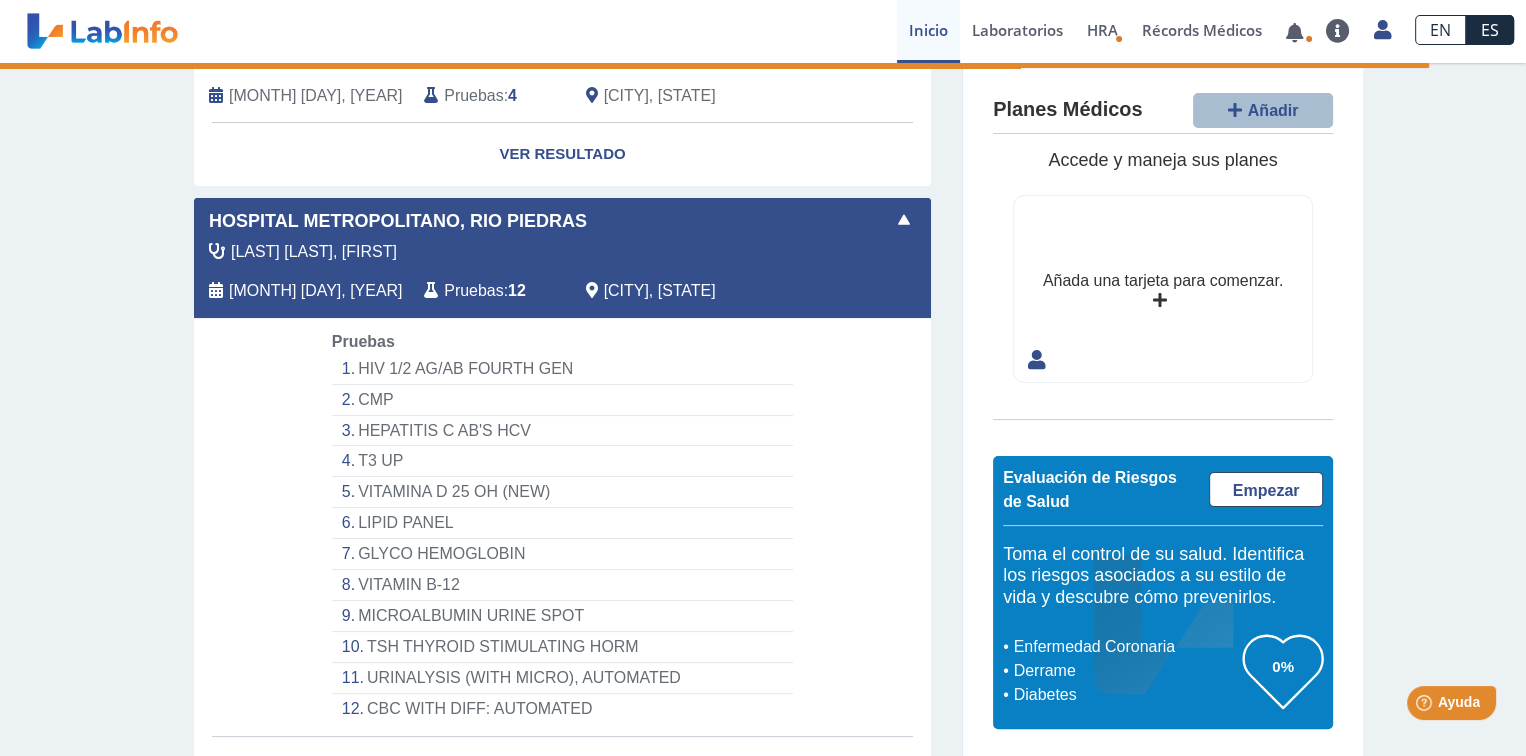 scroll, scrollTop: 500, scrollLeft: 0, axis: vertical 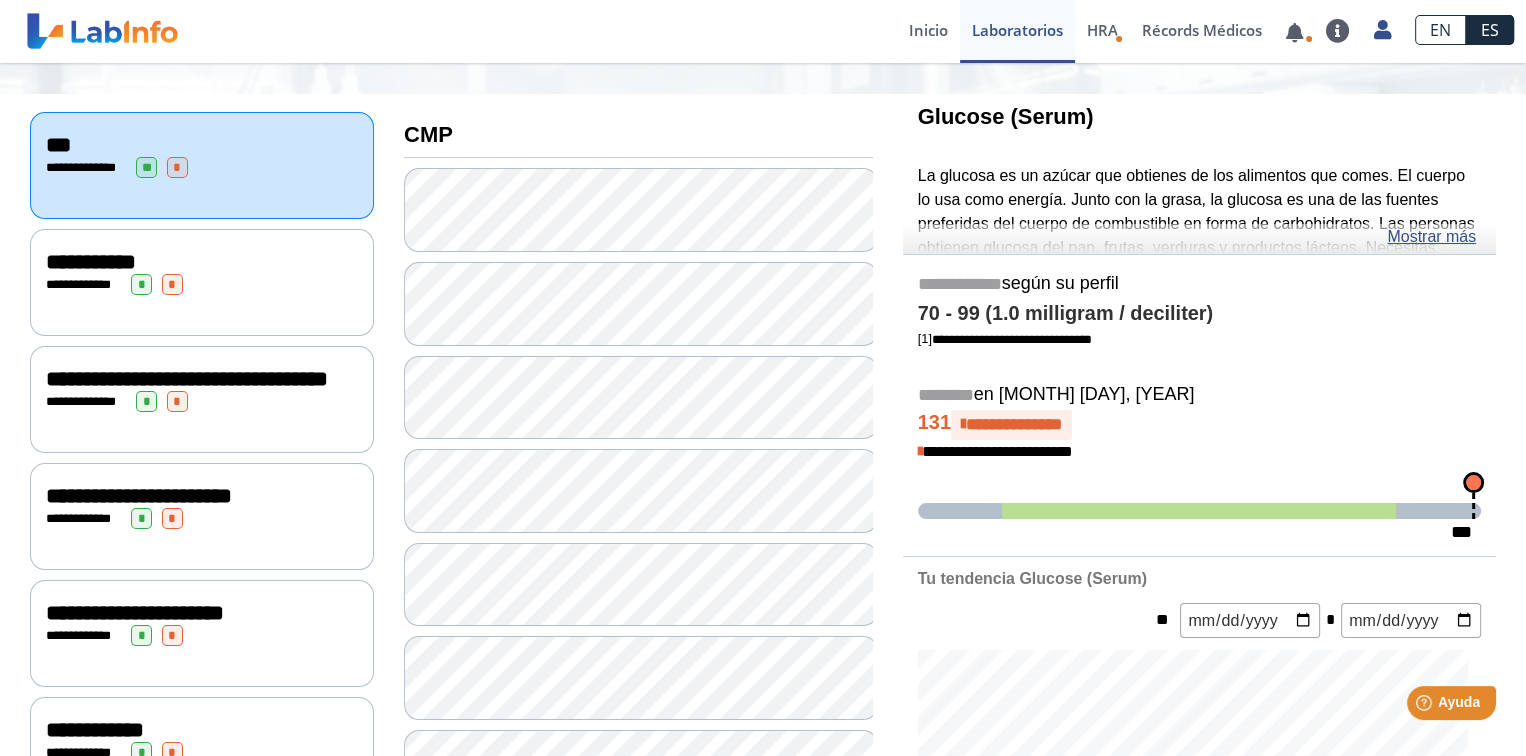 click on "**********" 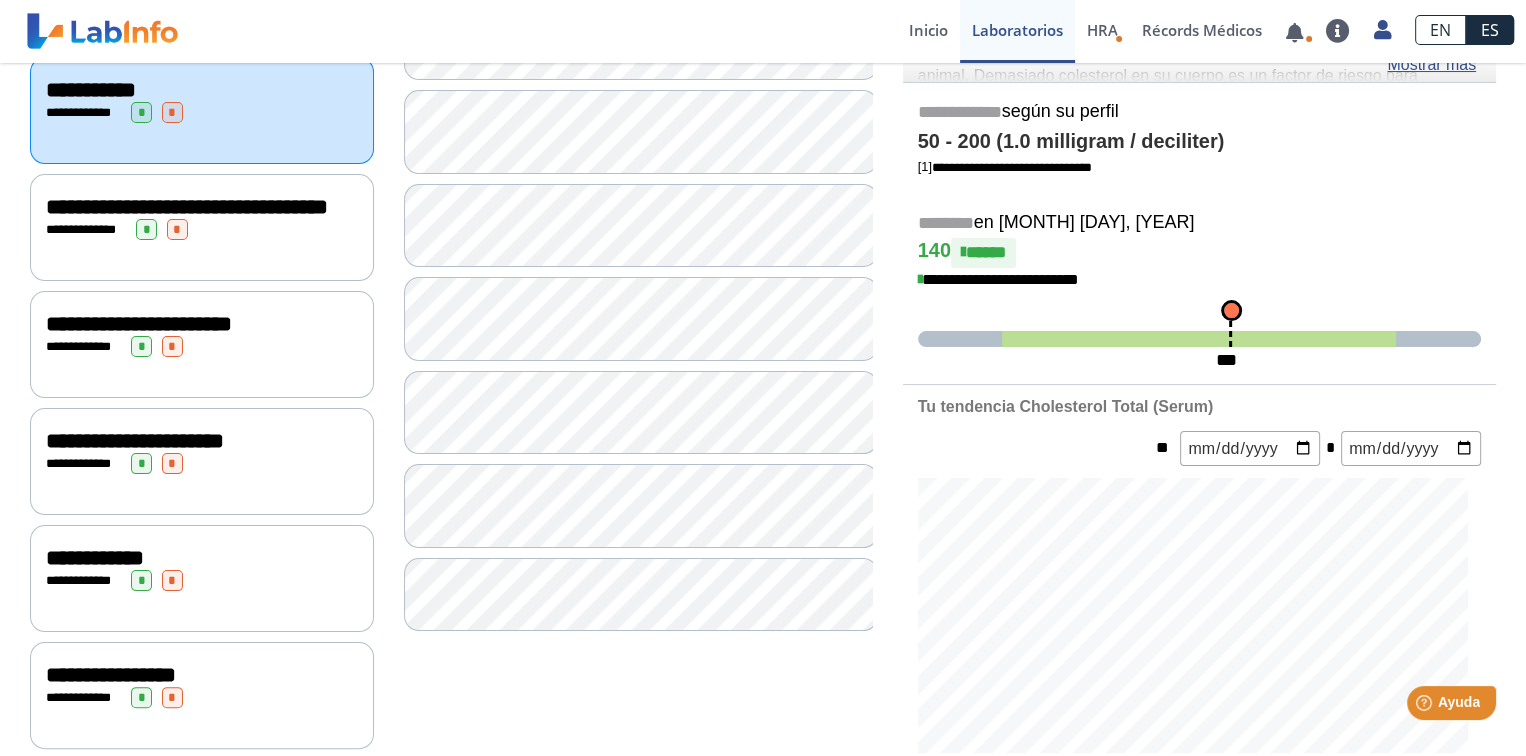 scroll, scrollTop: 400, scrollLeft: 0, axis: vertical 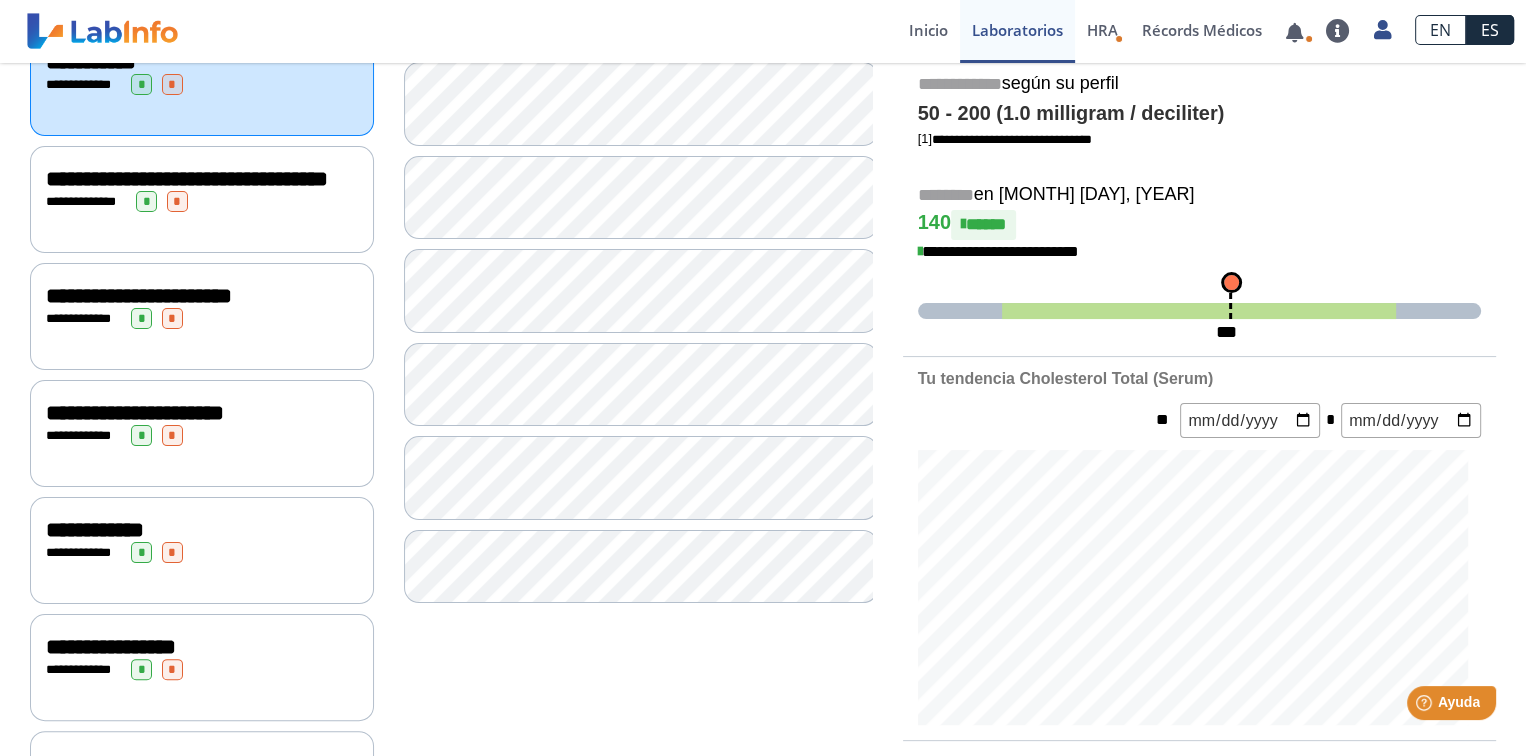 click on "*" 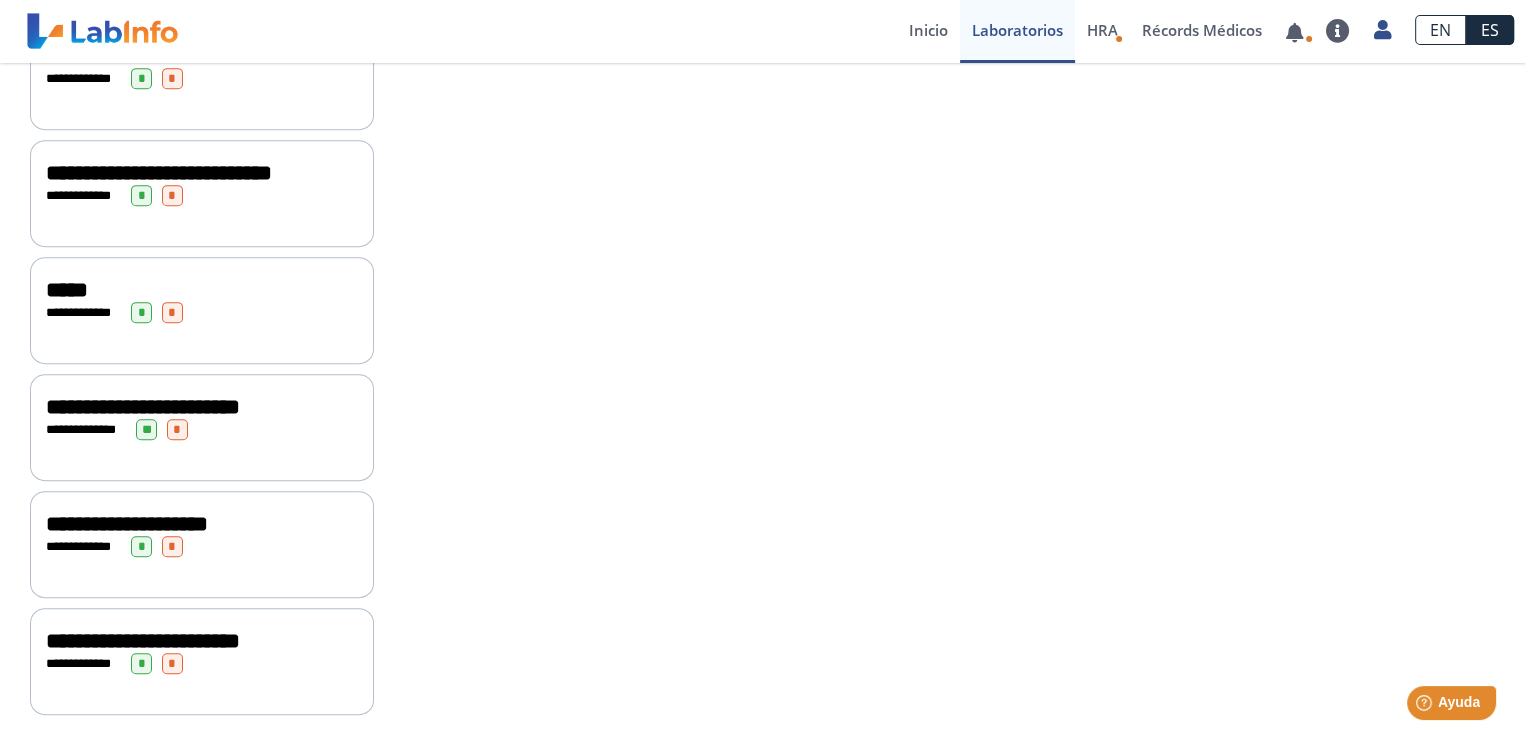 scroll, scrollTop: 1004, scrollLeft: 0, axis: vertical 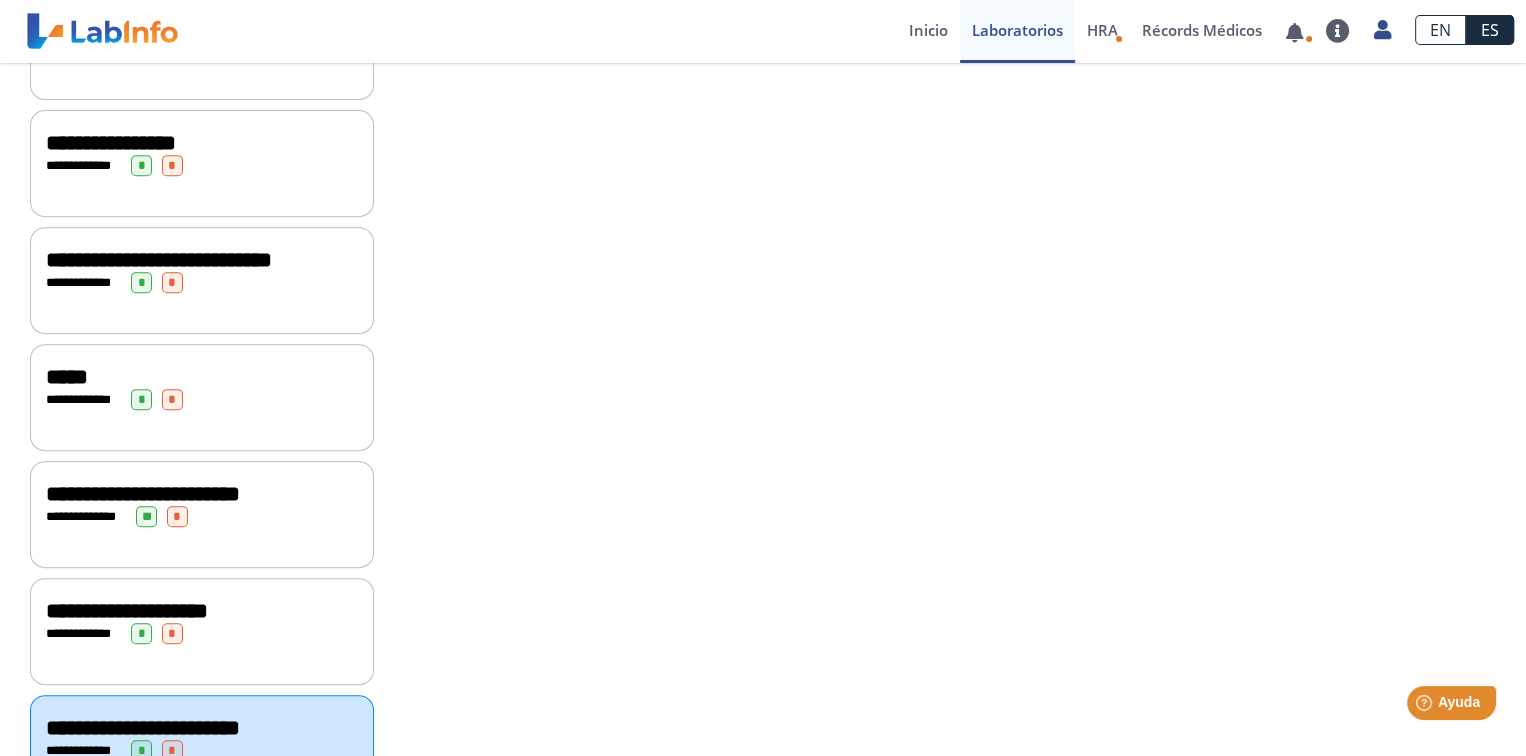 click on "**********" 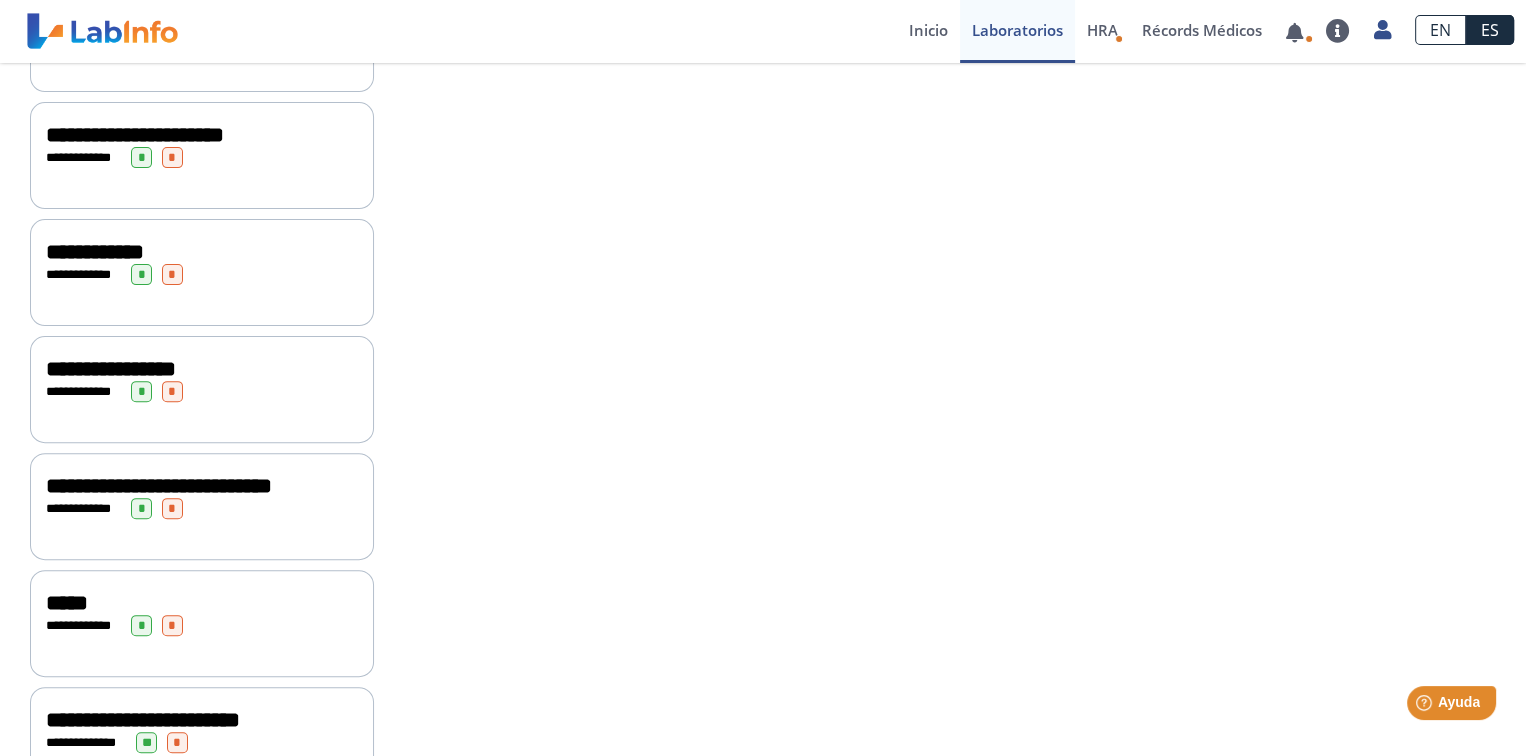 scroll, scrollTop: 704, scrollLeft: 0, axis: vertical 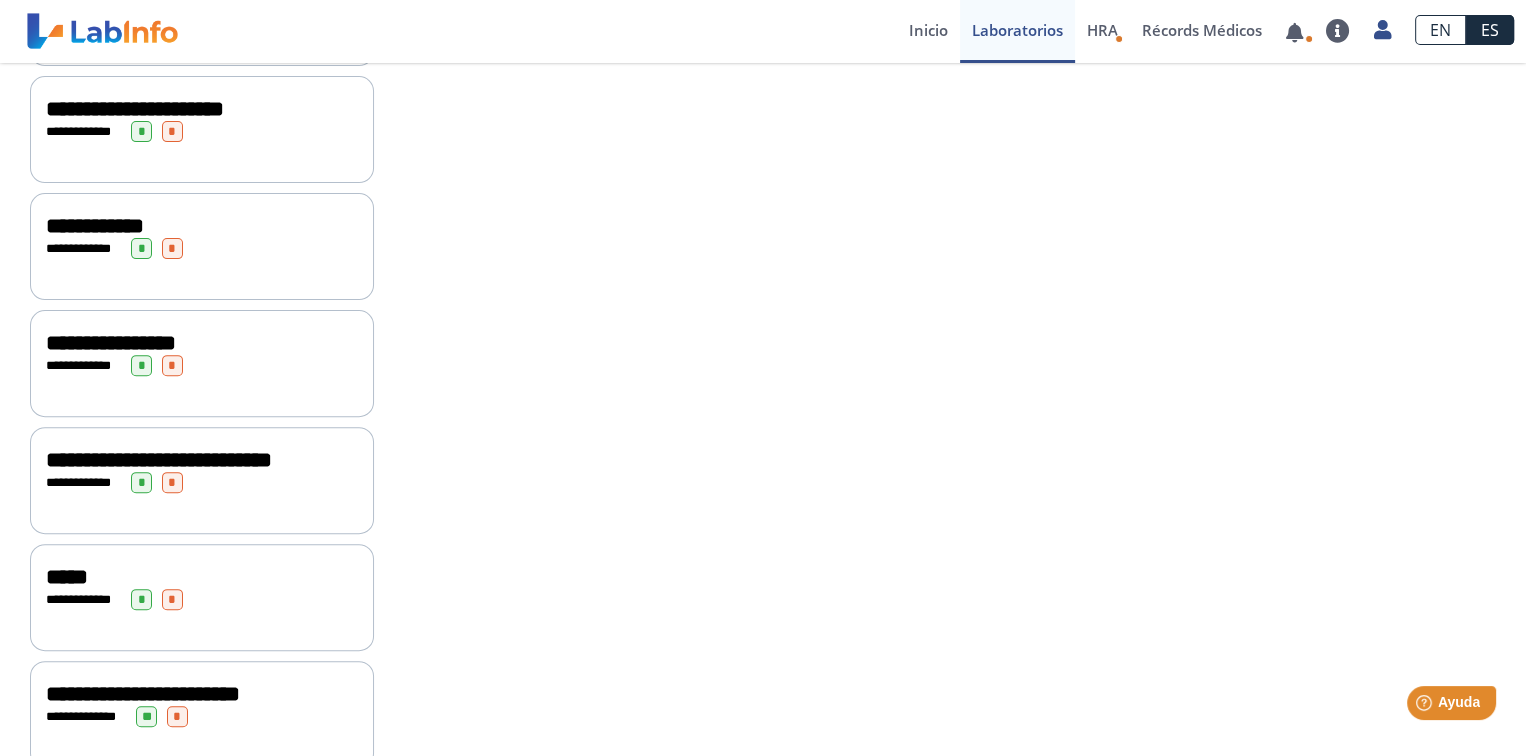 click on "**********" 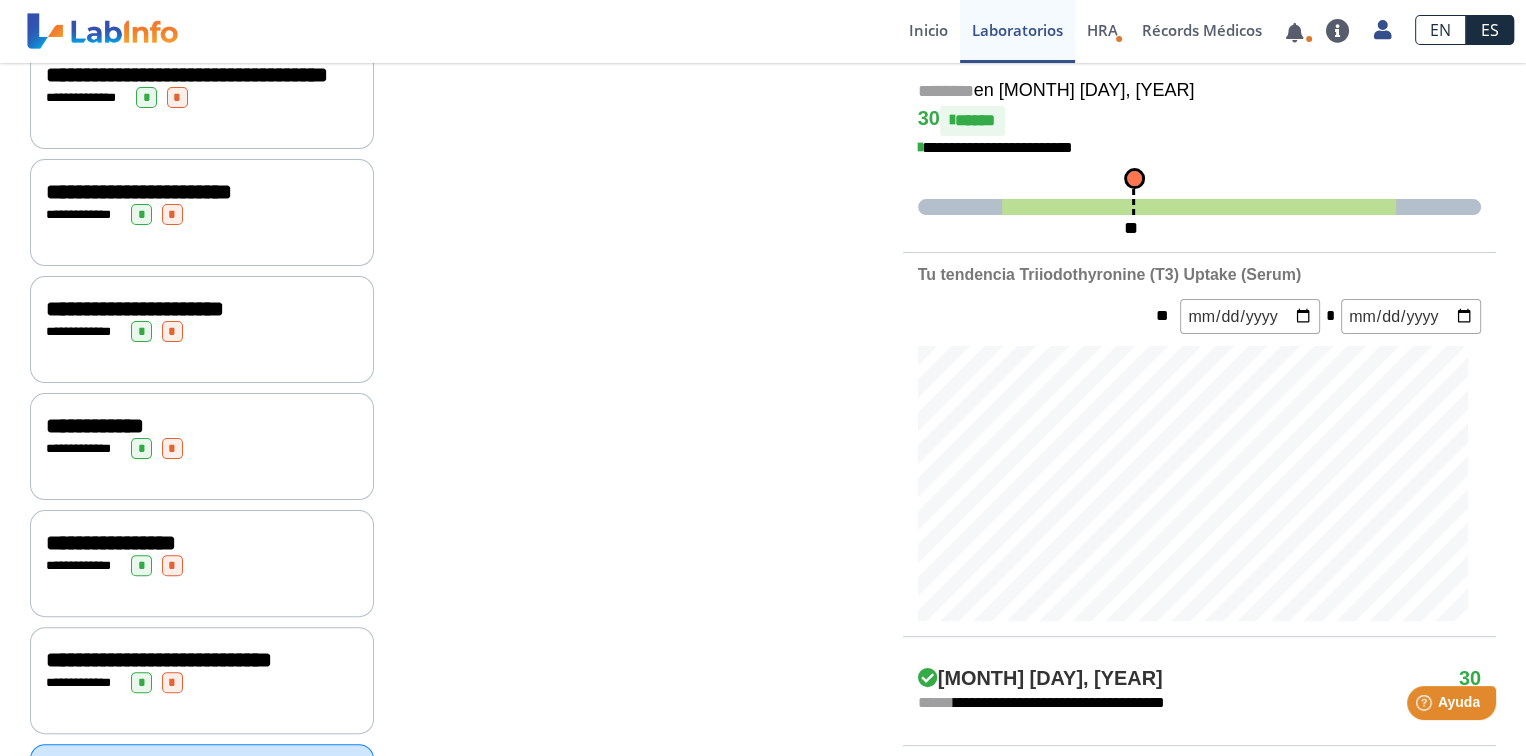 scroll, scrollTop: 704, scrollLeft: 0, axis: vertical 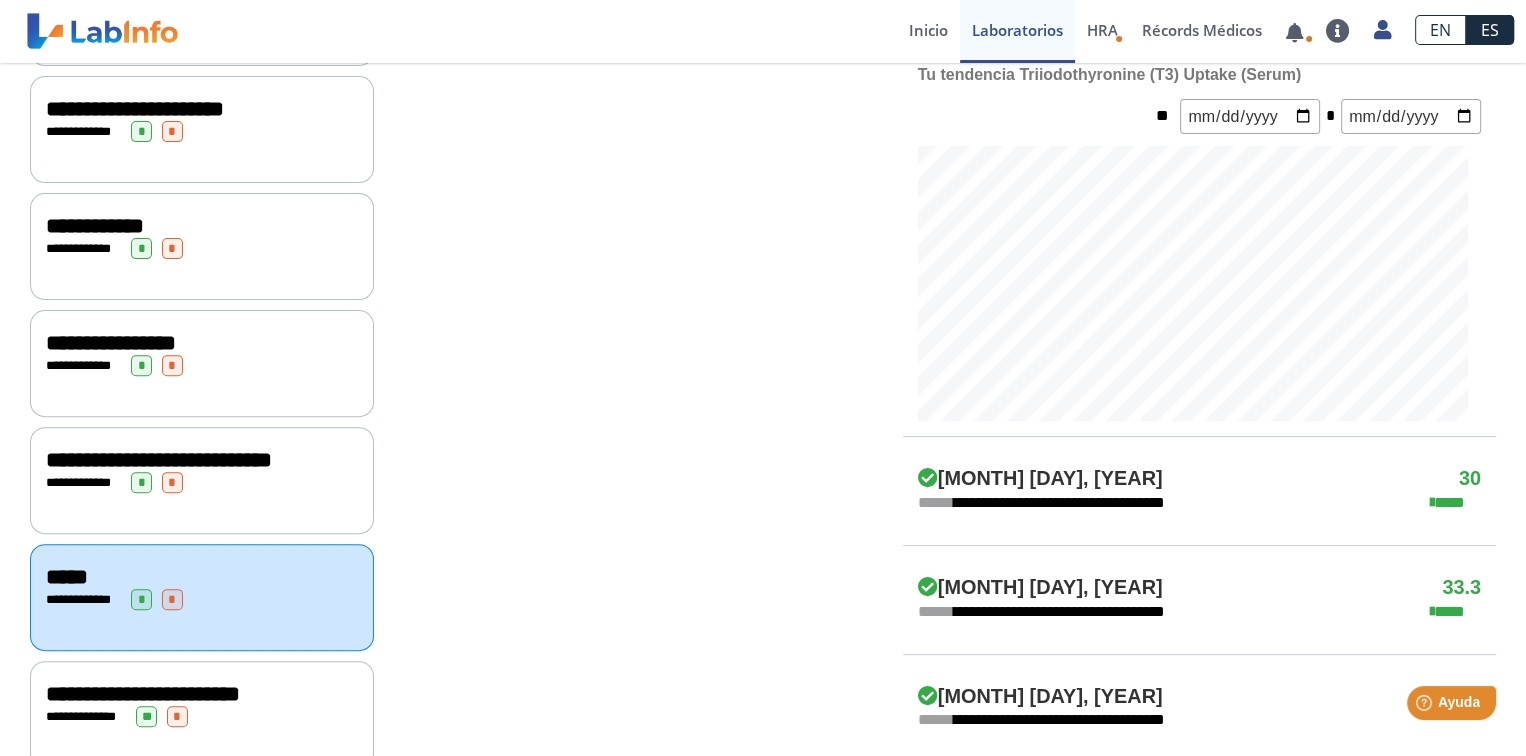 click on "**********" 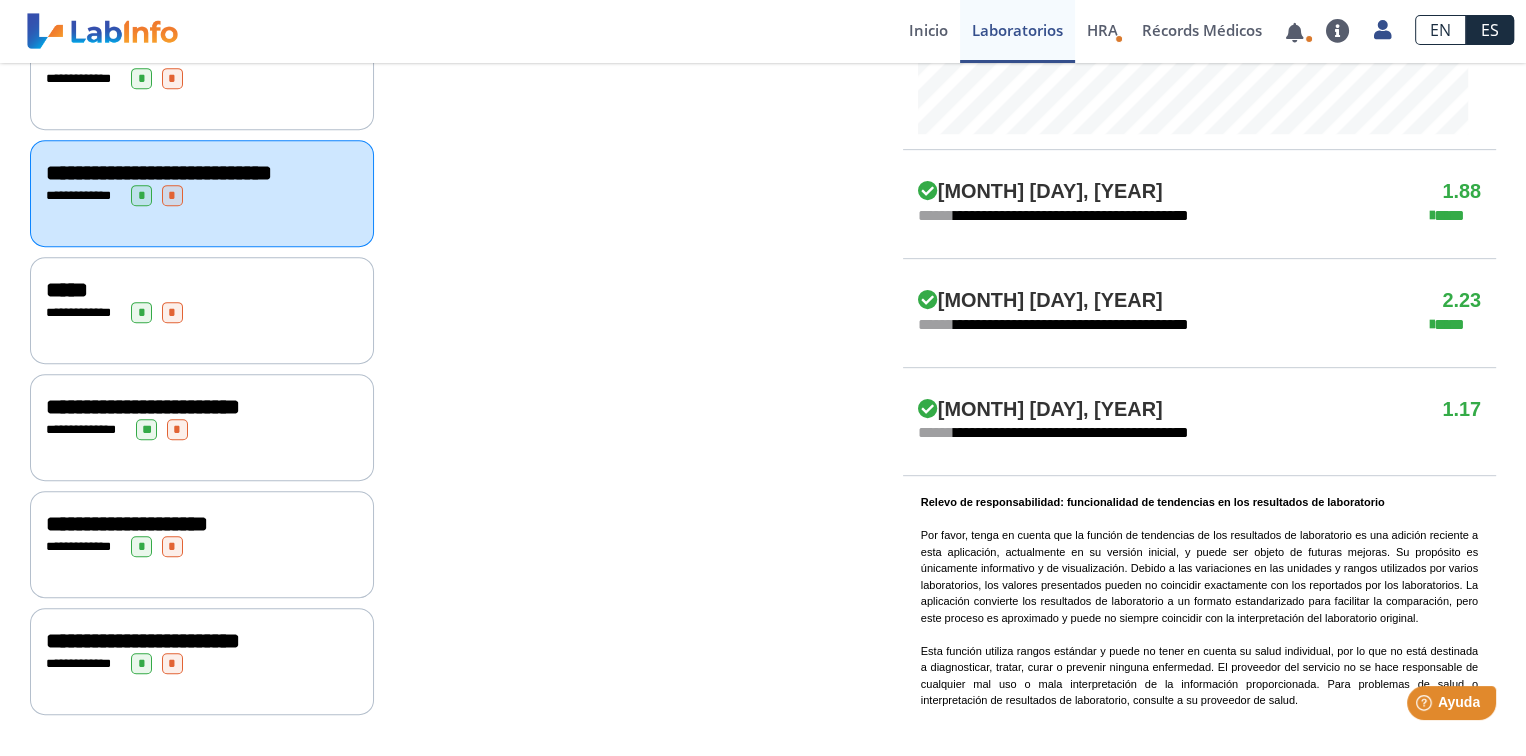 scroll, scrollTop: 1004, scrollLeft: 0, axis: vertical 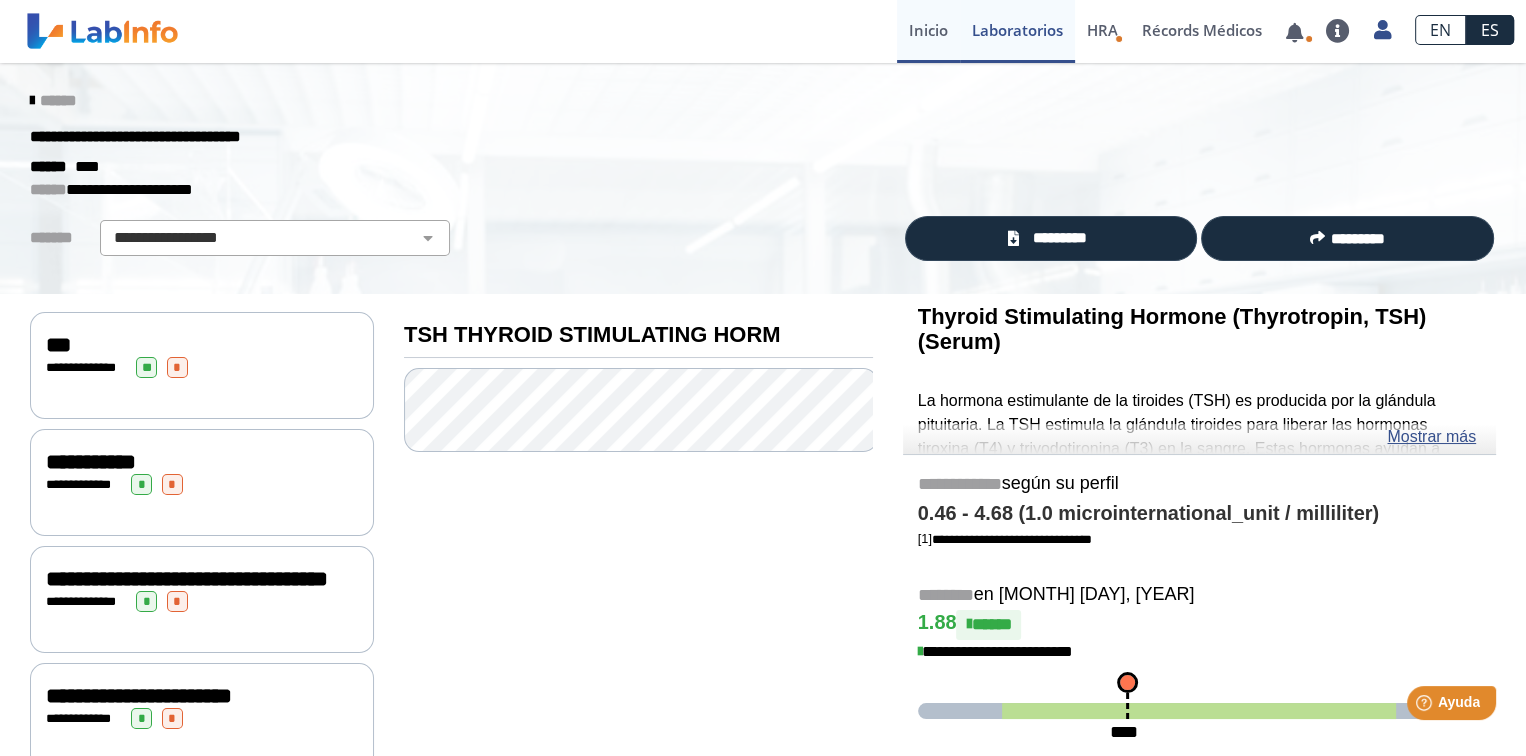 click on "Inicio" at bounding box center [928, 31] 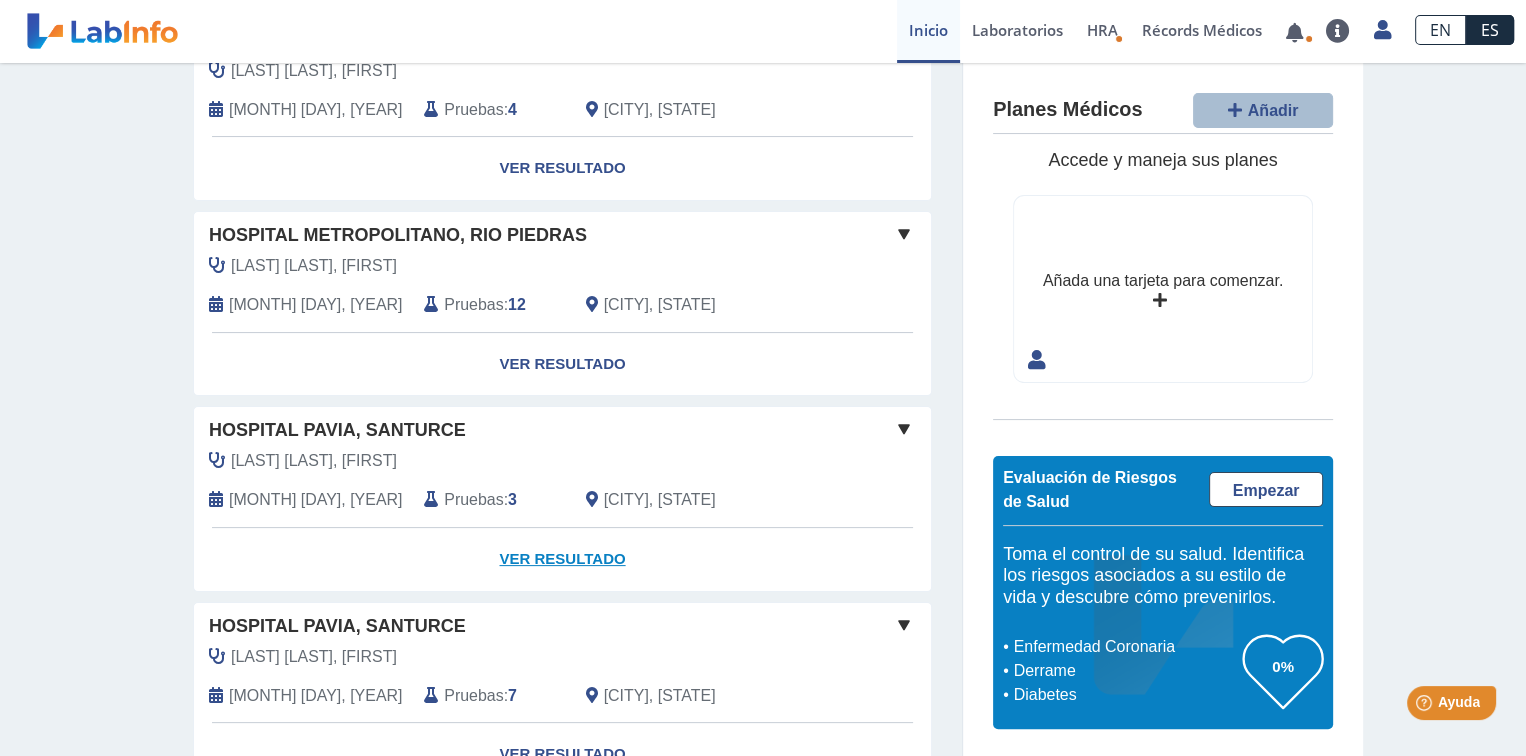 scroll, scrollTop: 400, scrollLeft: 0, axis: vertical 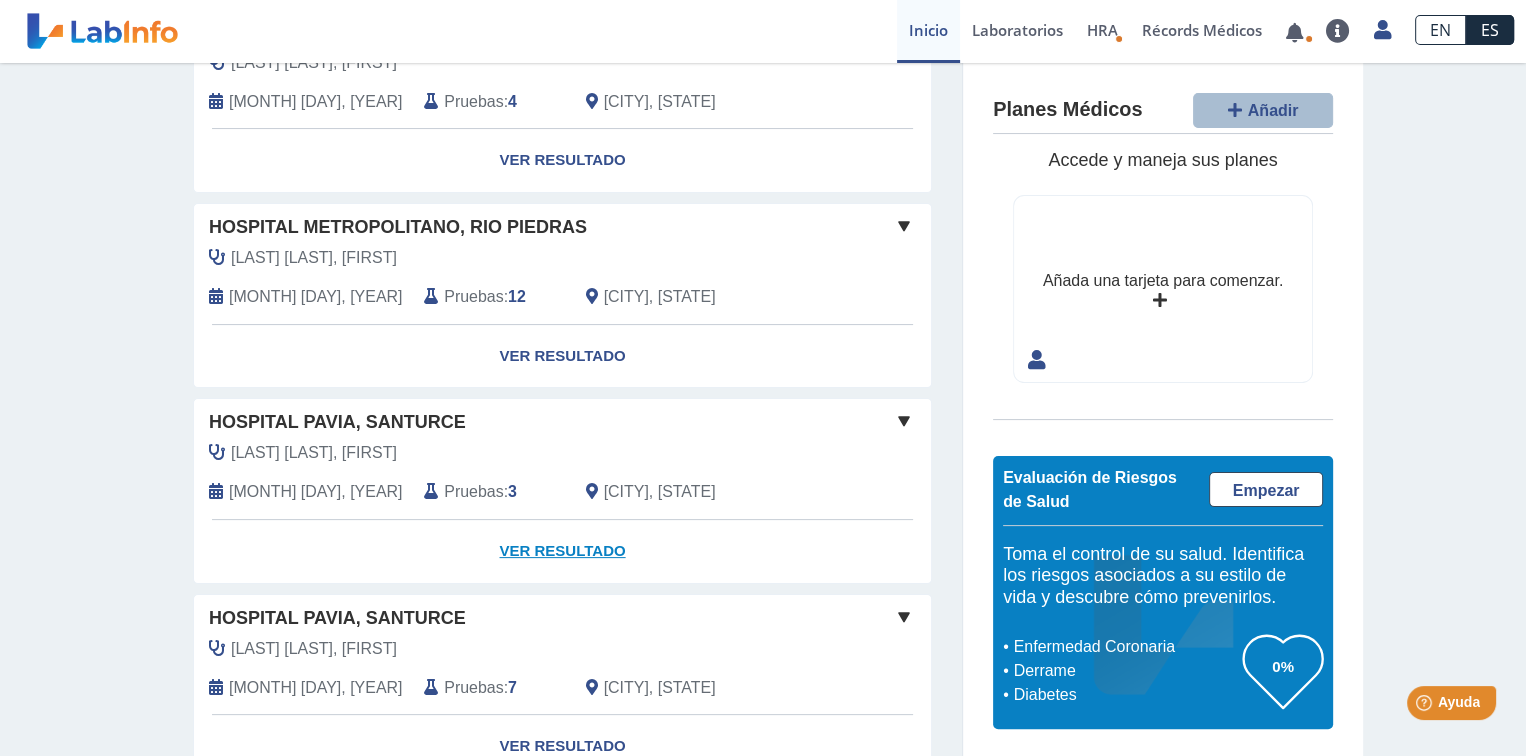 click on "Ver Resultado" 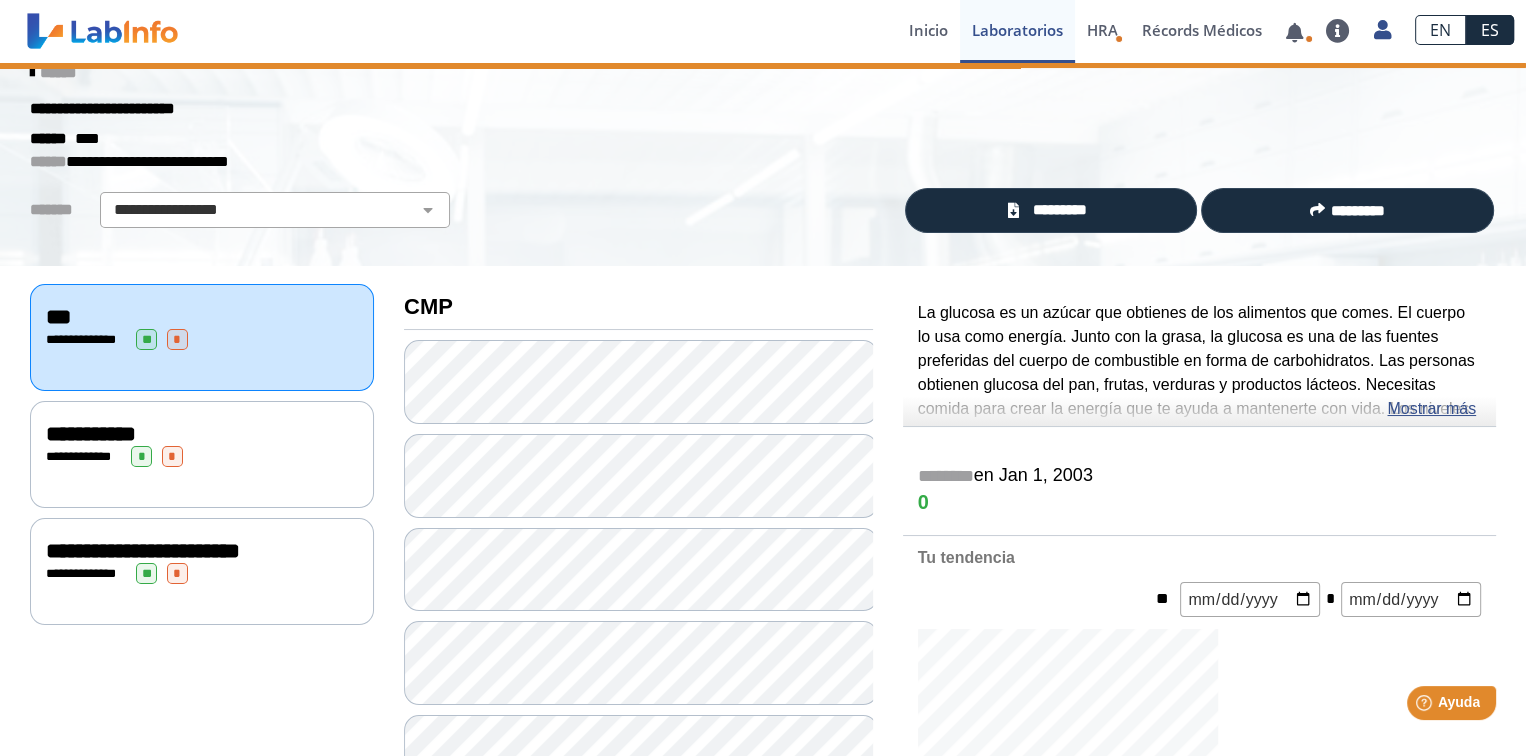 scroll, scrollTop: 0, scrollLeft: 0, axis: both 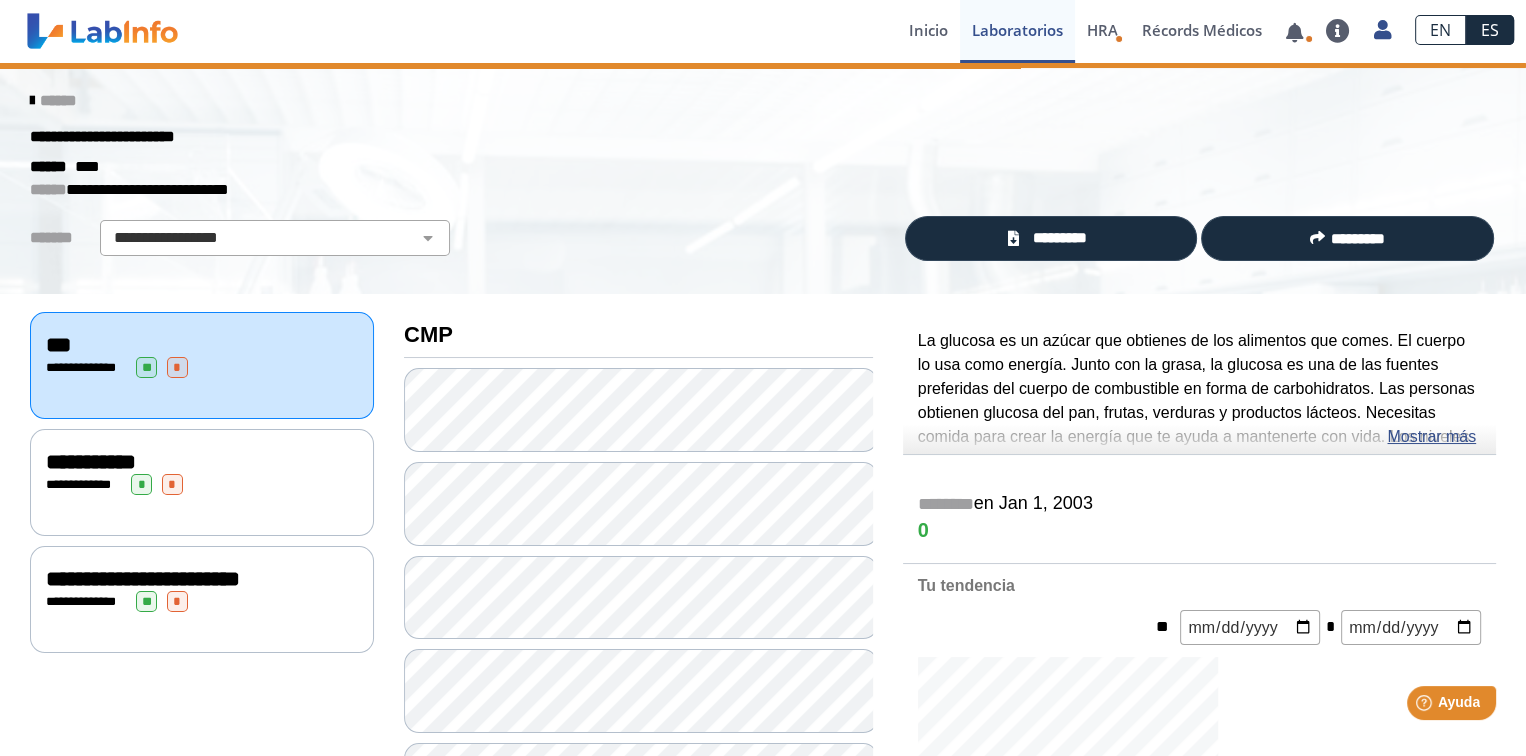 click on "**********" 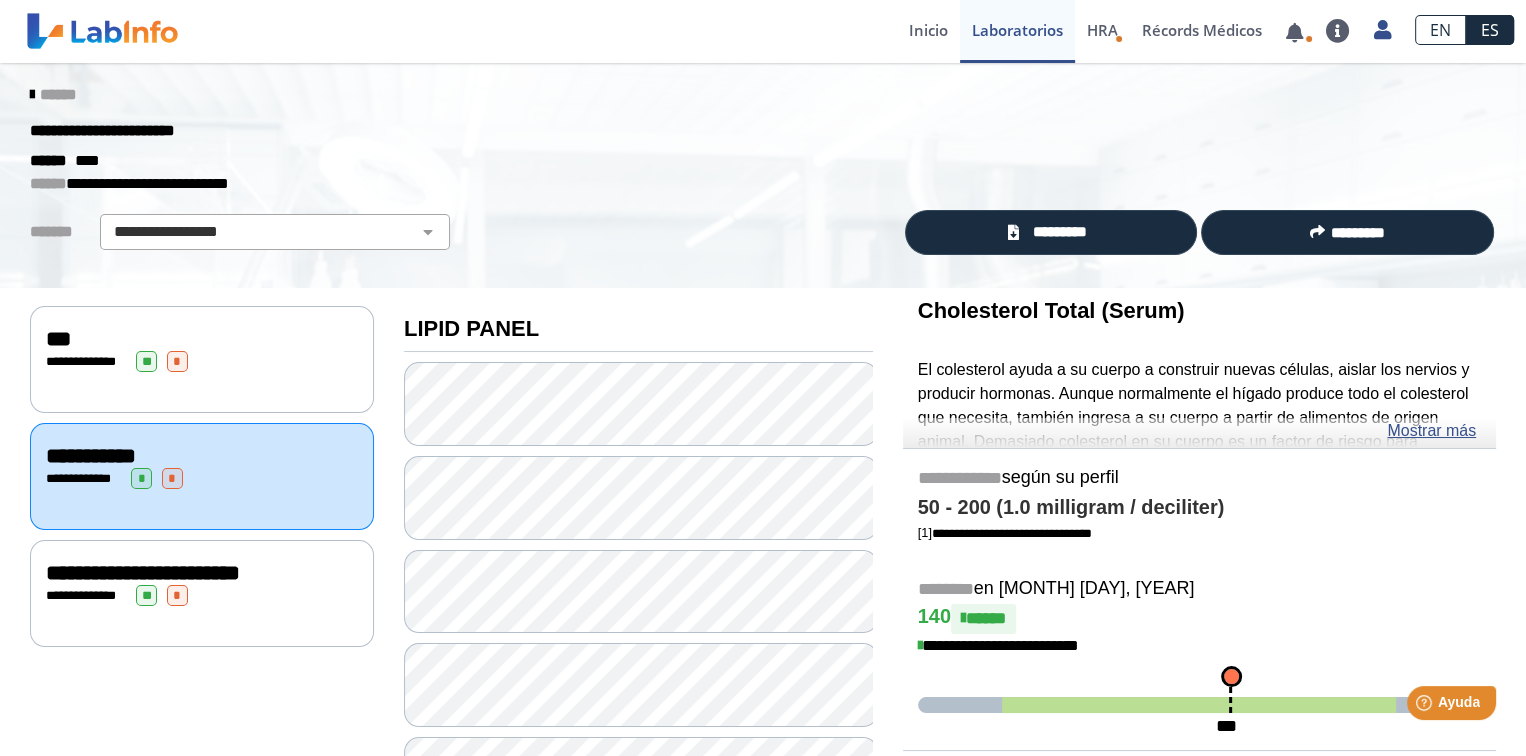 scroll, scrollTop: 0, scrollLeft: 0, axis: both 